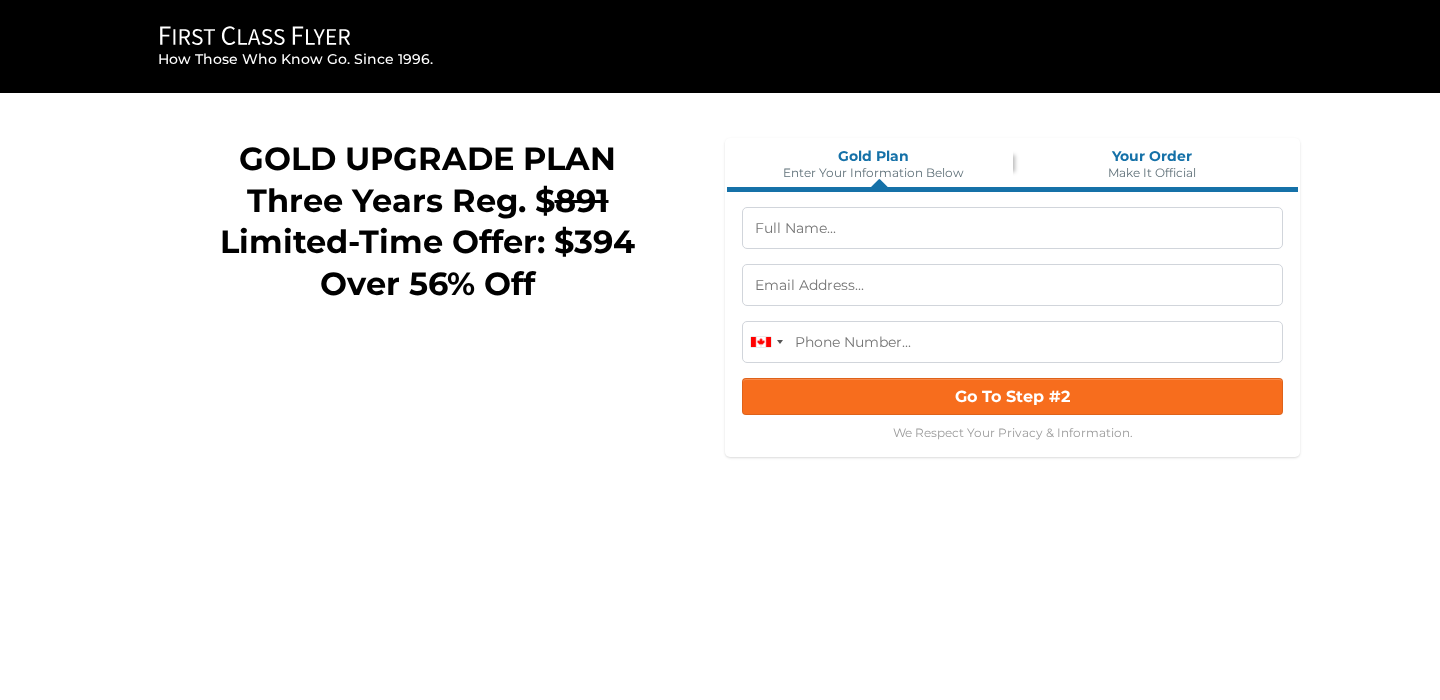 scroll, scrollTop: 0, scrollLeft: 0, axis: both 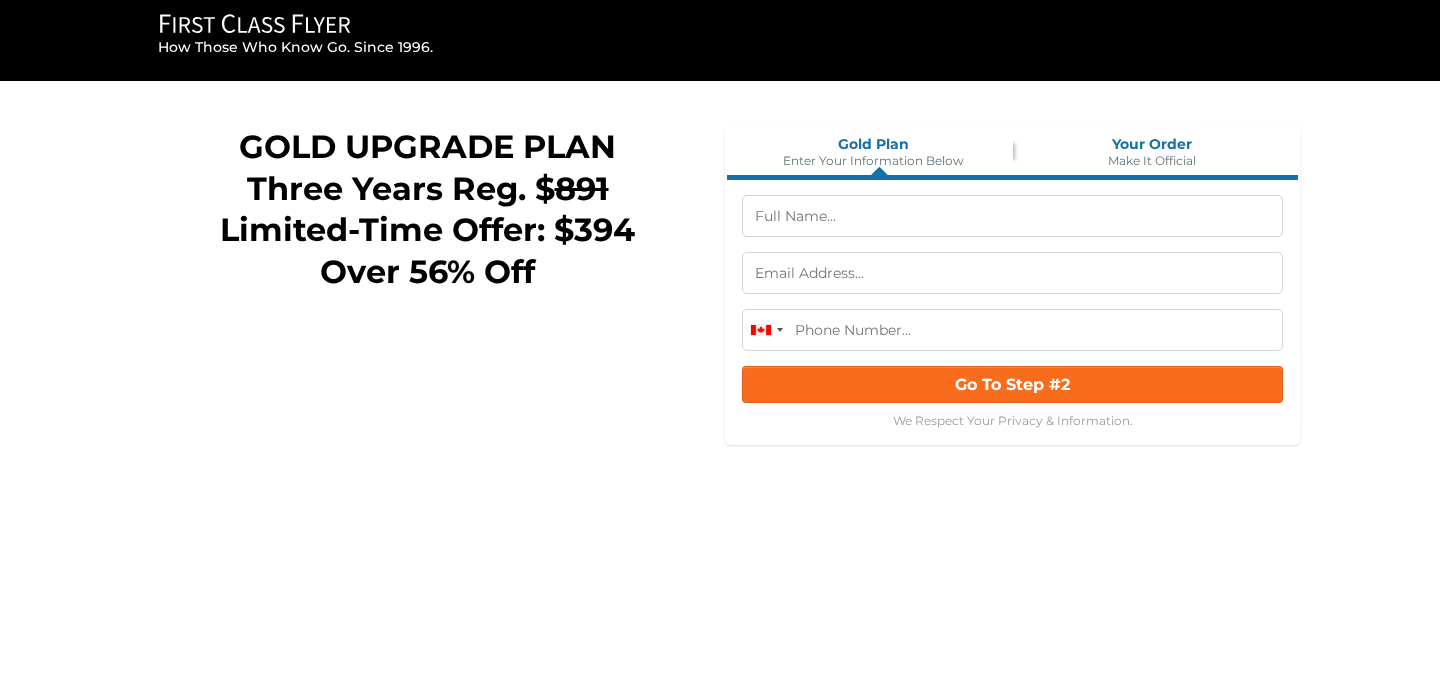 click at bounding box center [1012, 216] 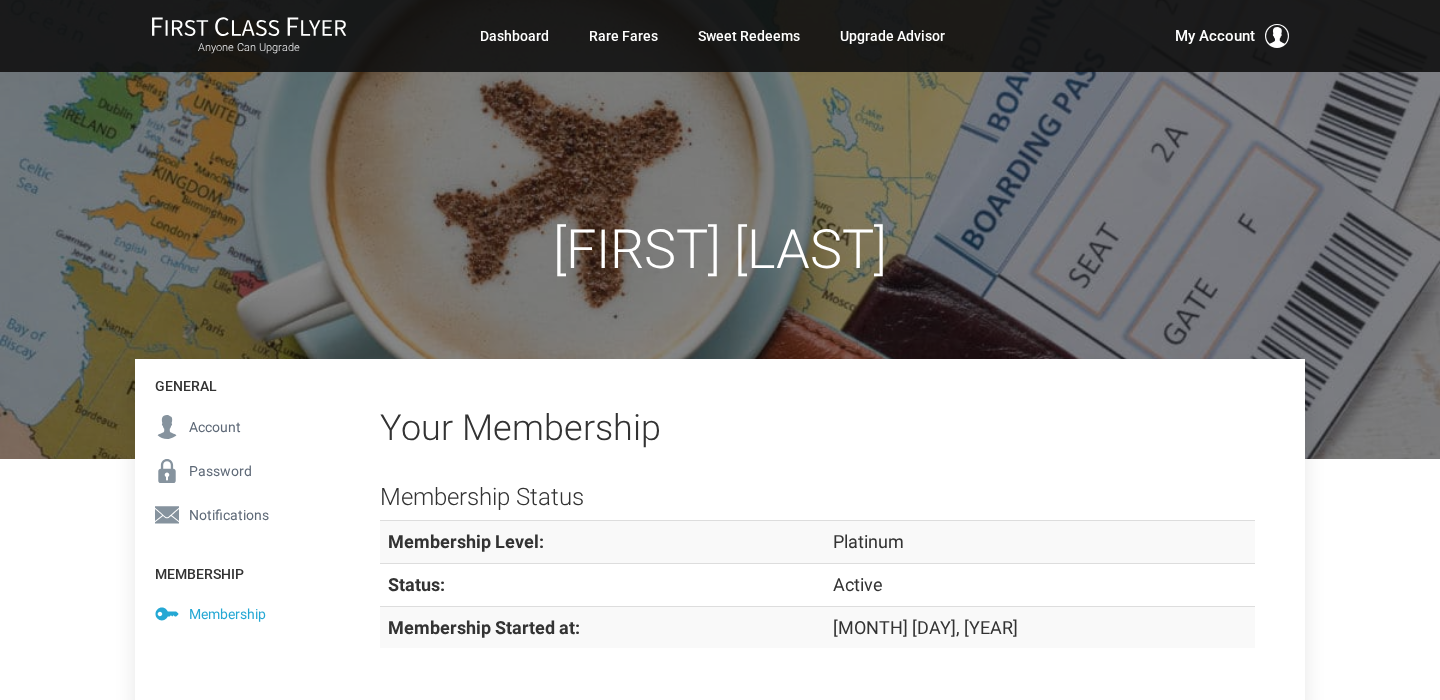 scroll, scrollTop: 0, scrollLeft: 0, axis: both 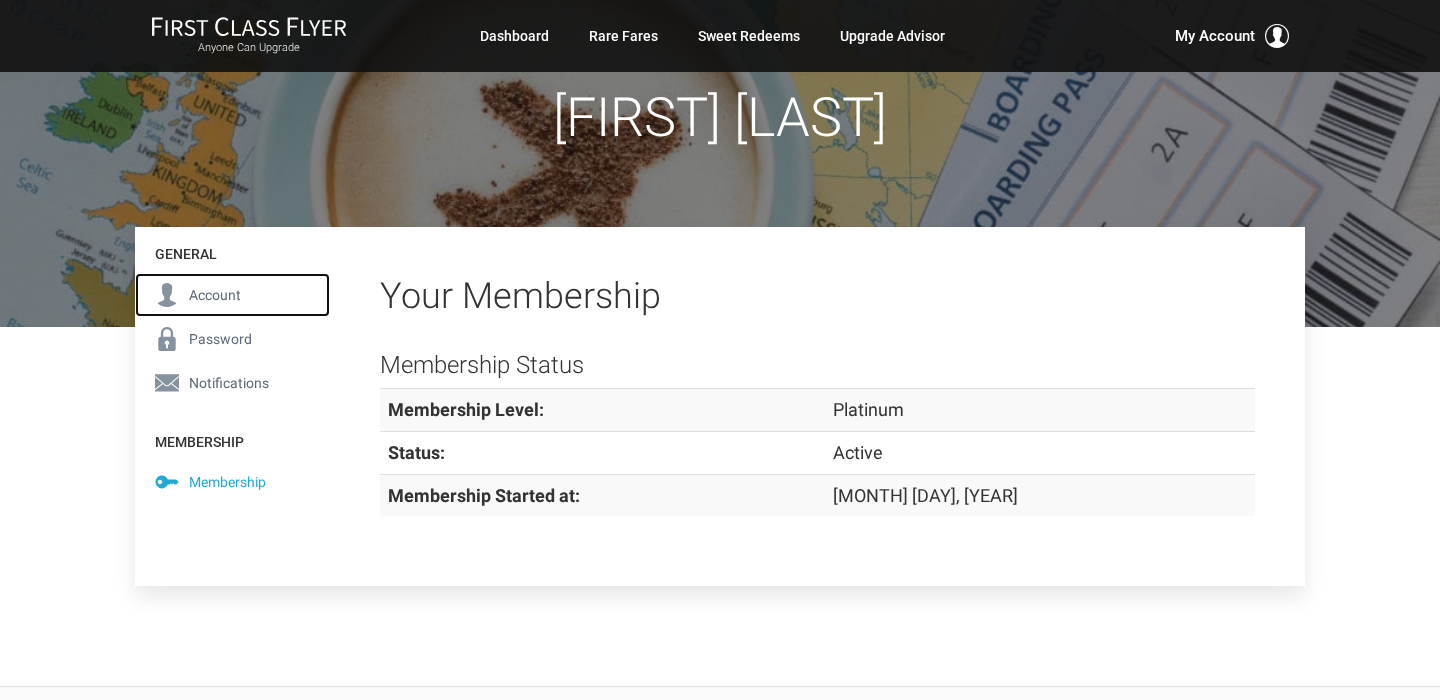 click on "Account" at bounding box center (215, 295) 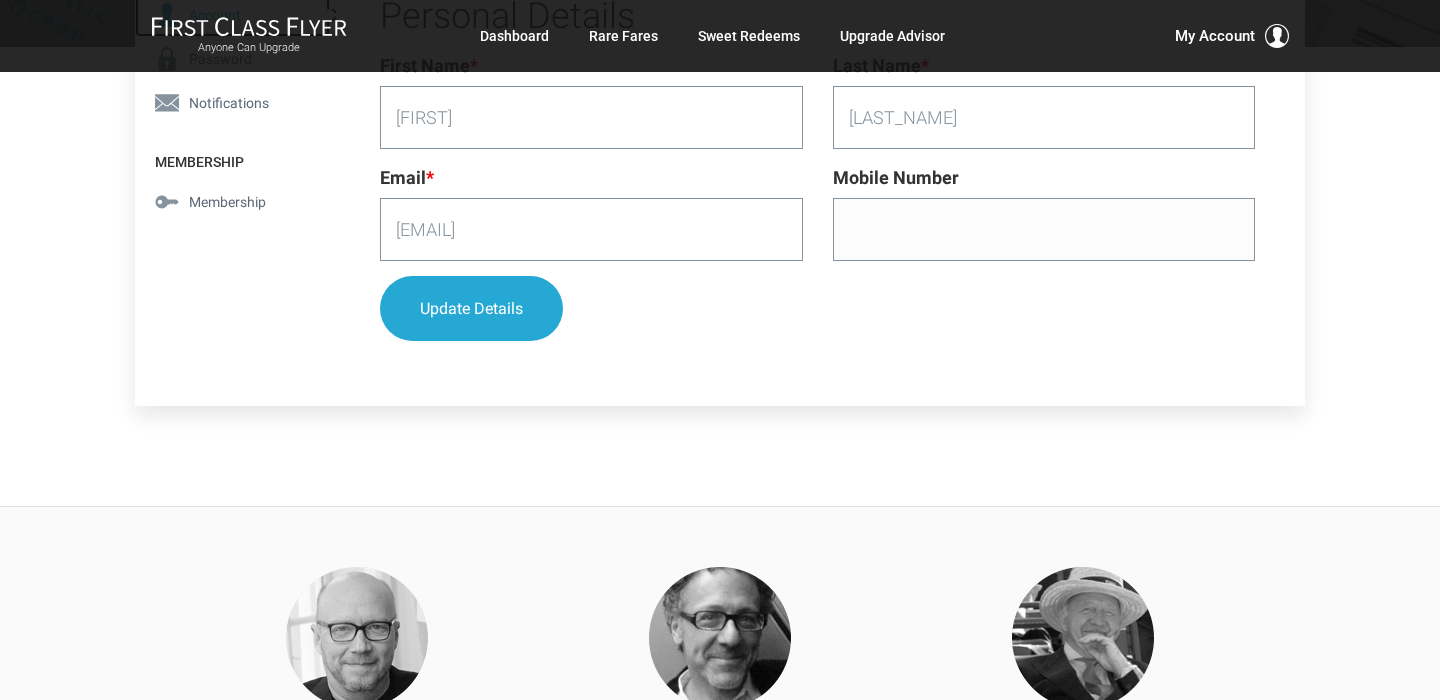 scroll, scrollTop: 417, scrollLeft: 0, axis: vertical 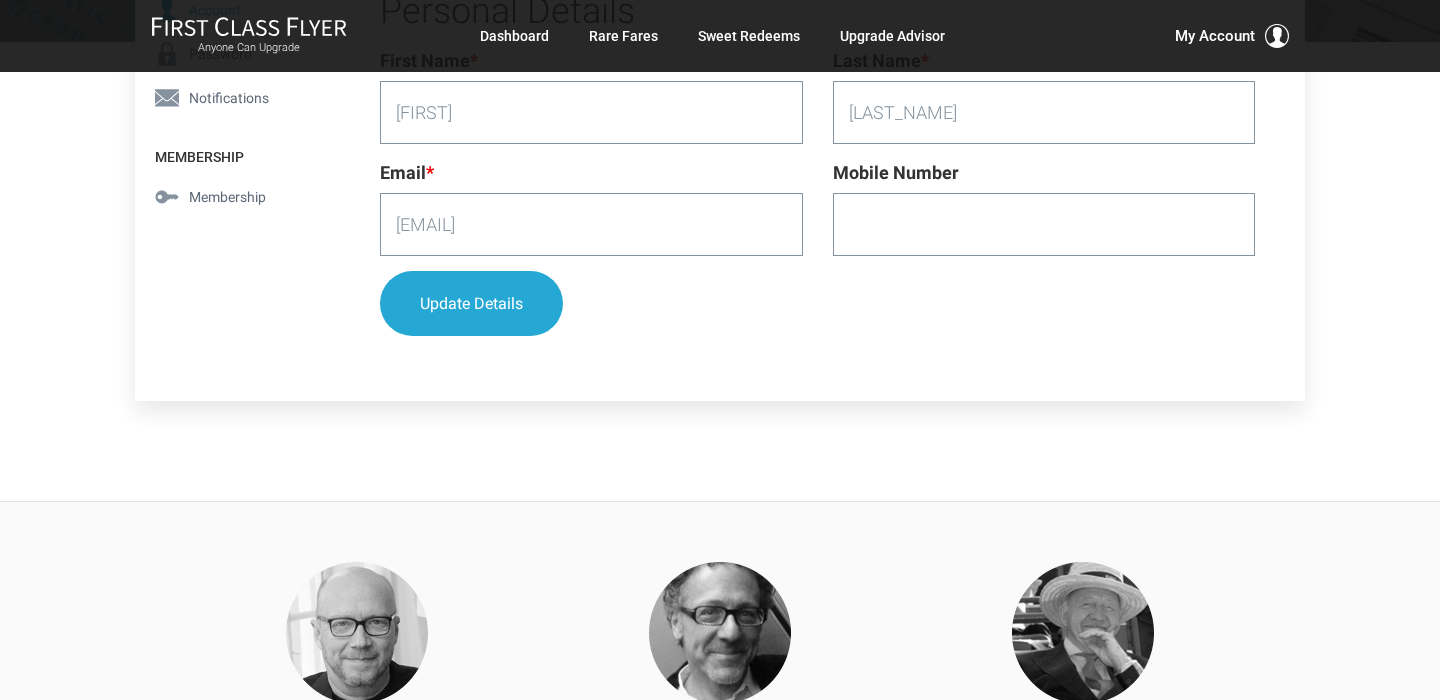 click on "Mobile Number" at bounding box center [1044, 224] 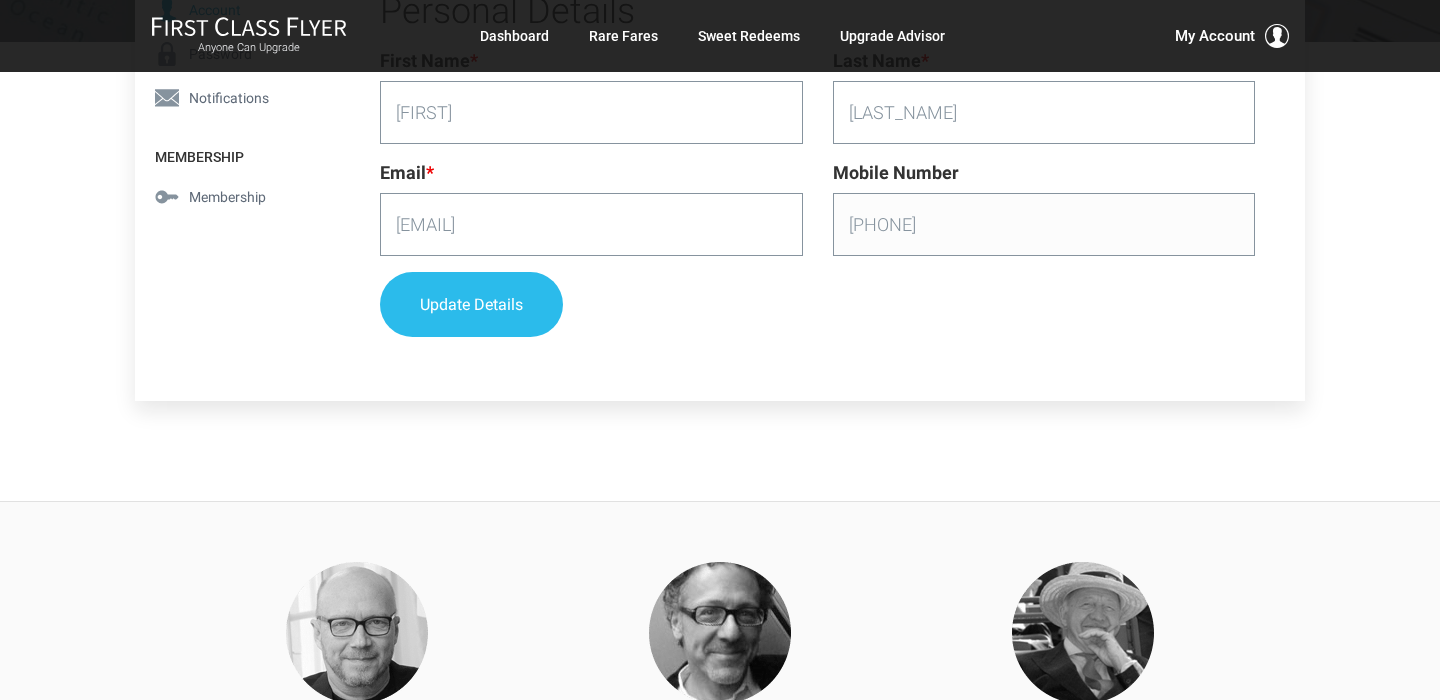 click on "Update Details" at bounding box center [471, 304] 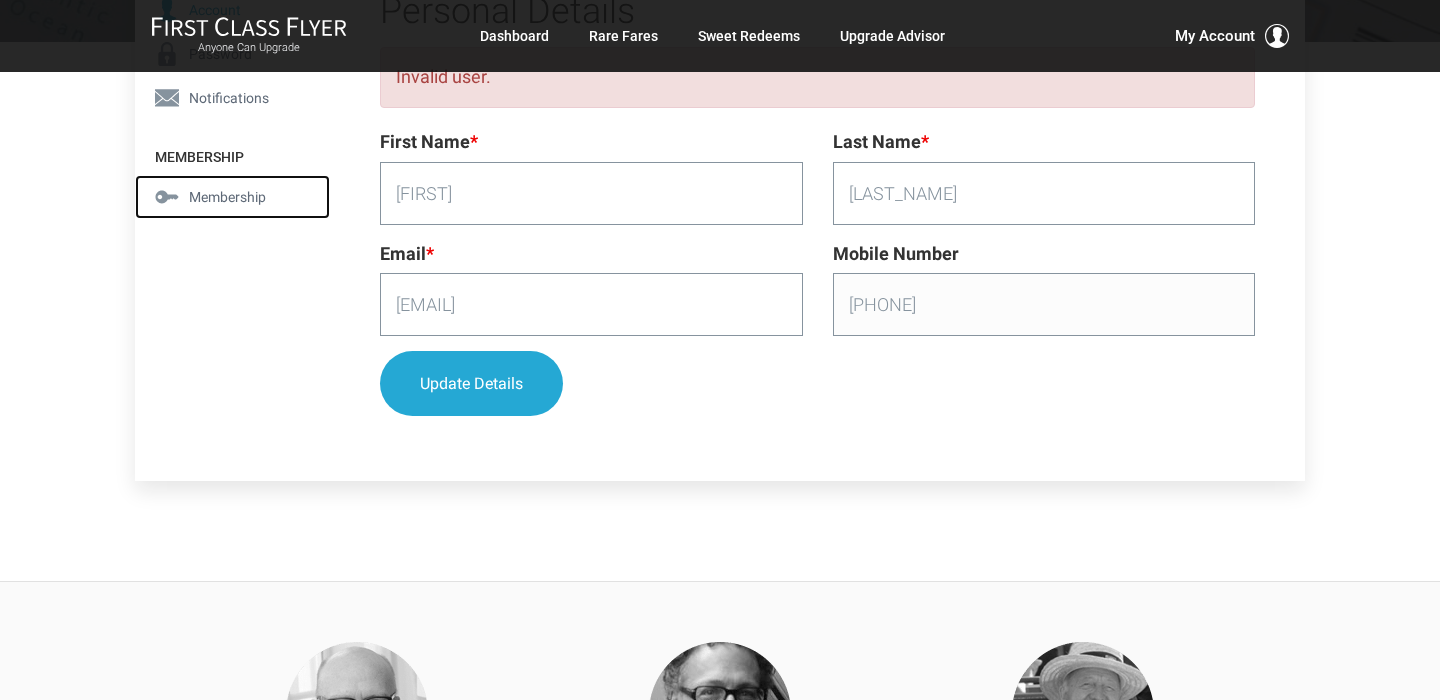 click on "Membership" at bounding box center (227, 197) 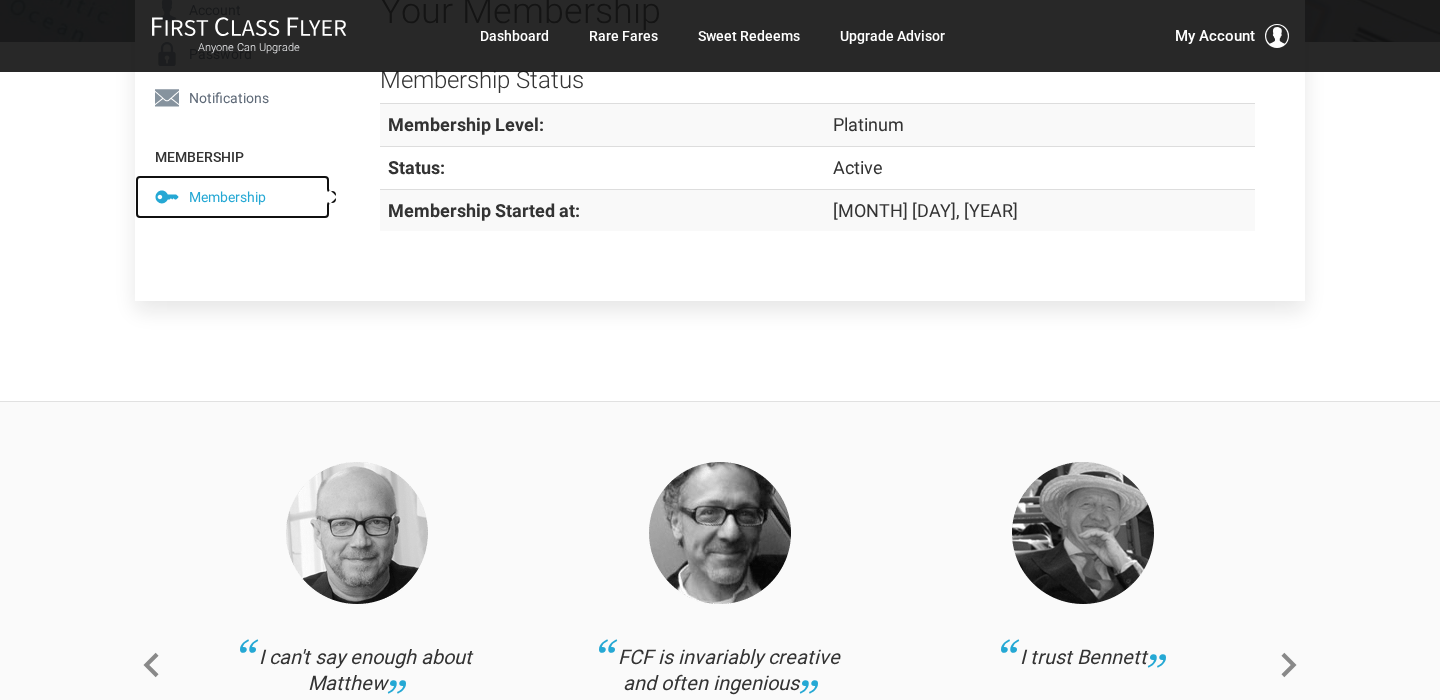 scroll, scrollTop: 41, scrollLeft: 0, axis: vertical 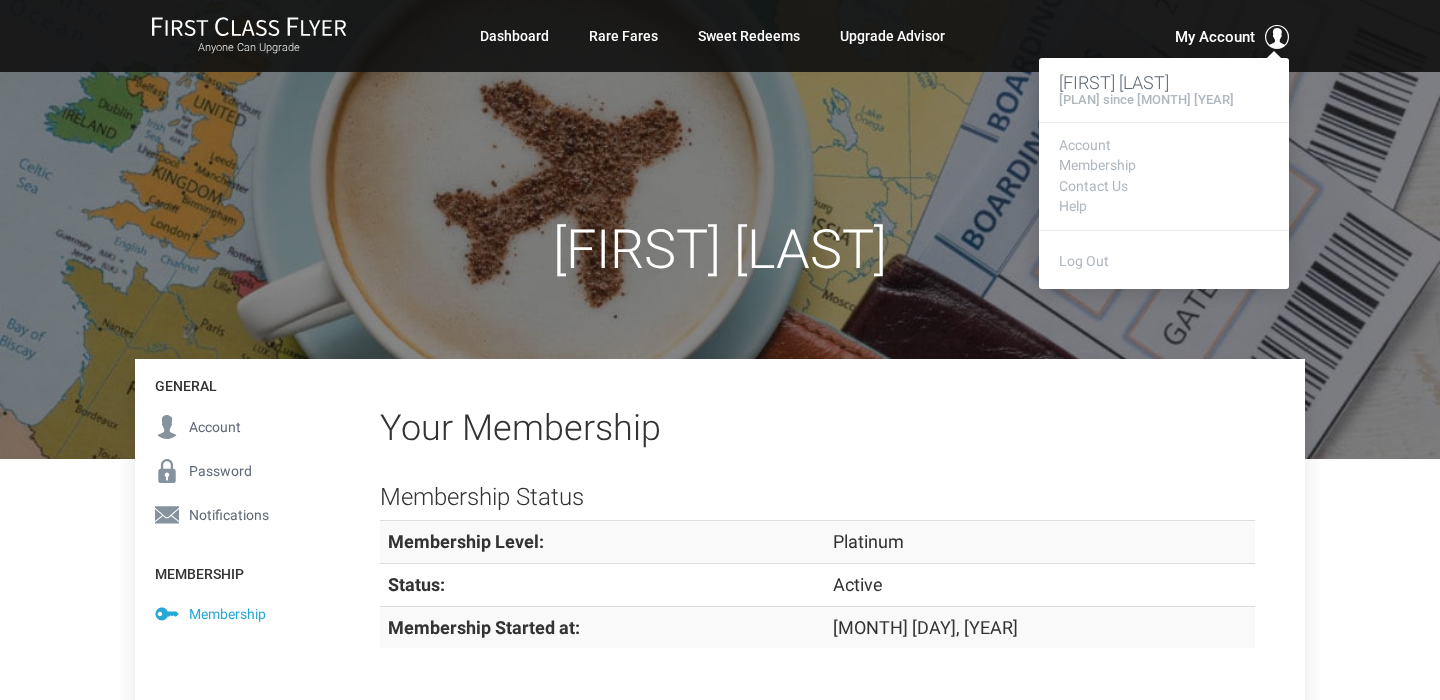 click on "My Account" at bounding box center [1215, 37] 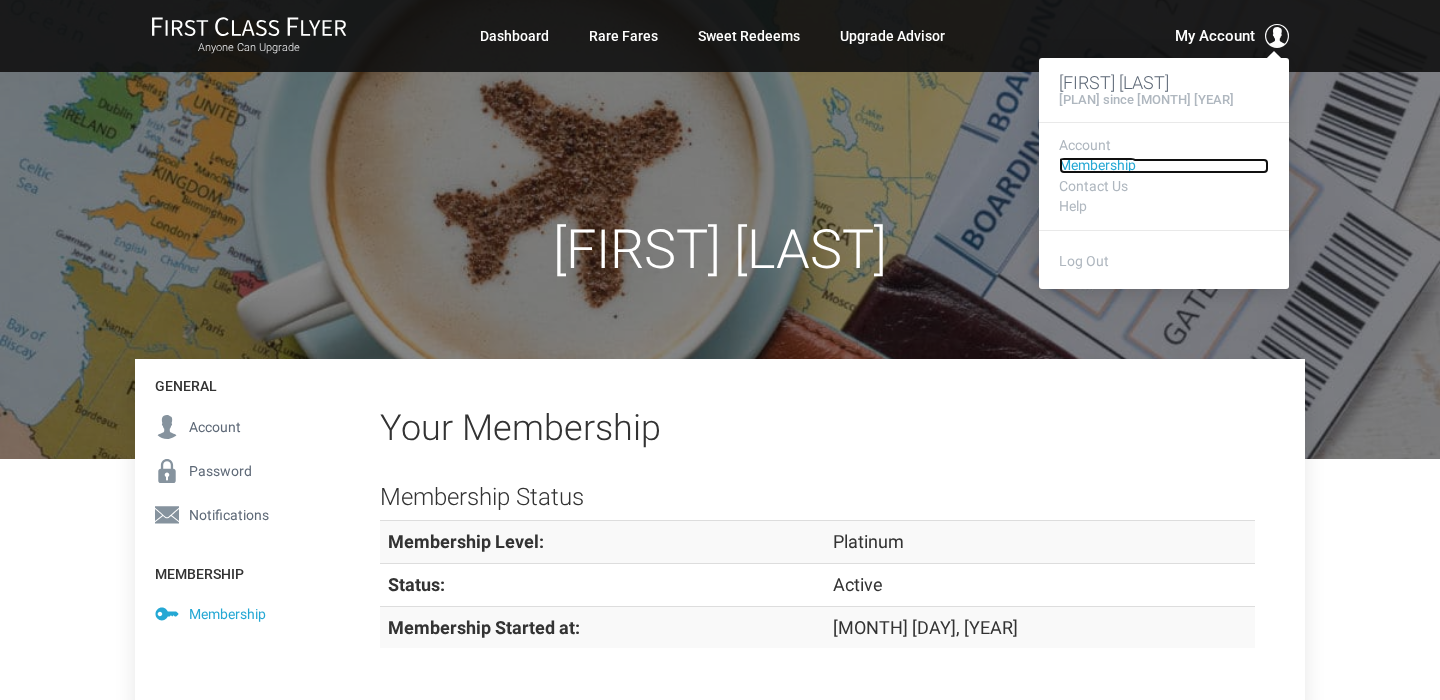 click on "Membership" at bounding box center [1164, 165] 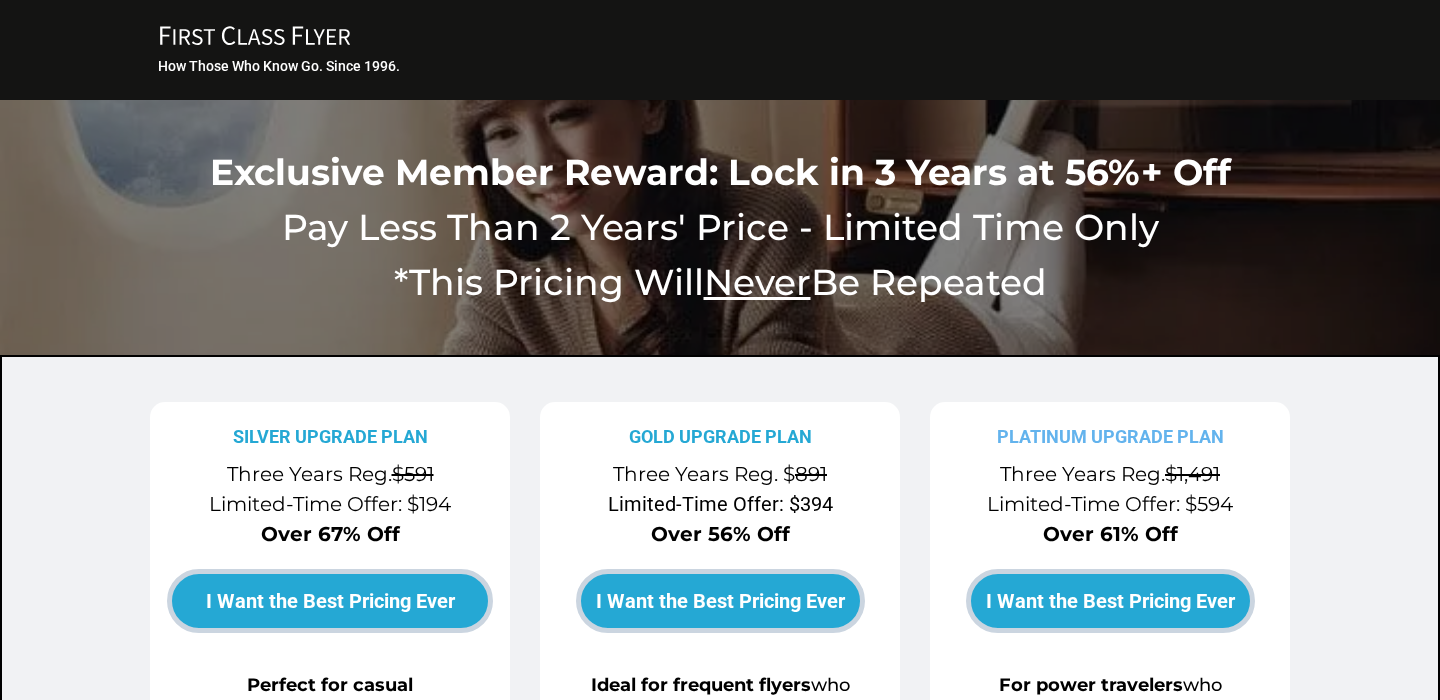 scroll, scrollTop: 0, scrollLeft: 0, axis: both 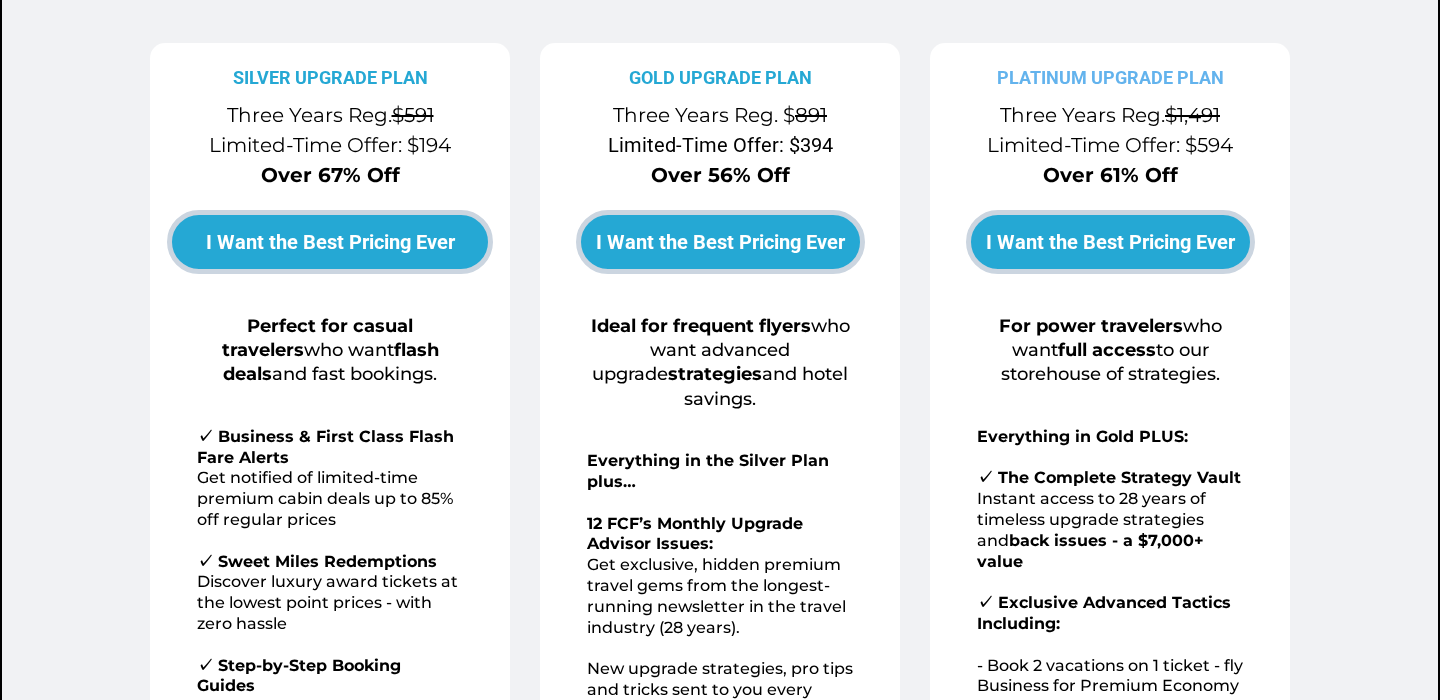 click on "I Want the Best Pricing Ever" at bounding box center (720, 242) 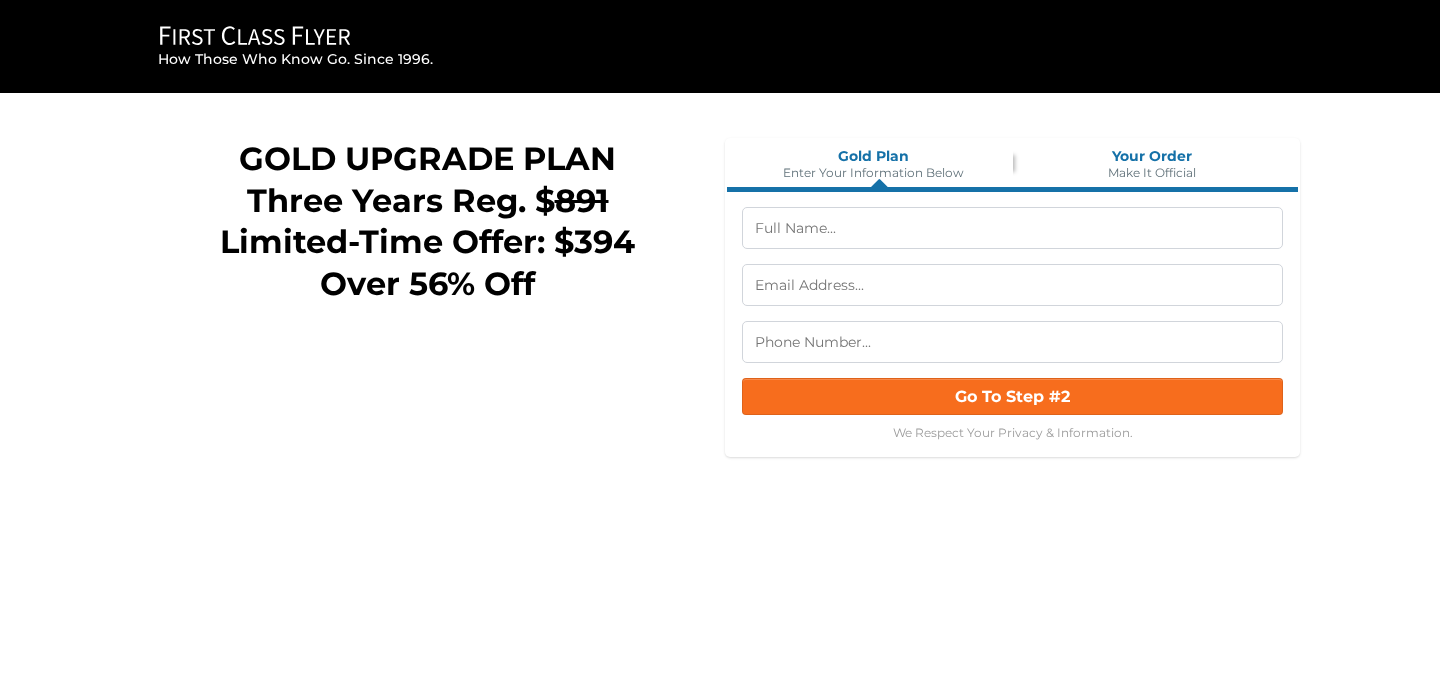 scroll, scrollTop: 0, scrollLeft: 0, axis: both 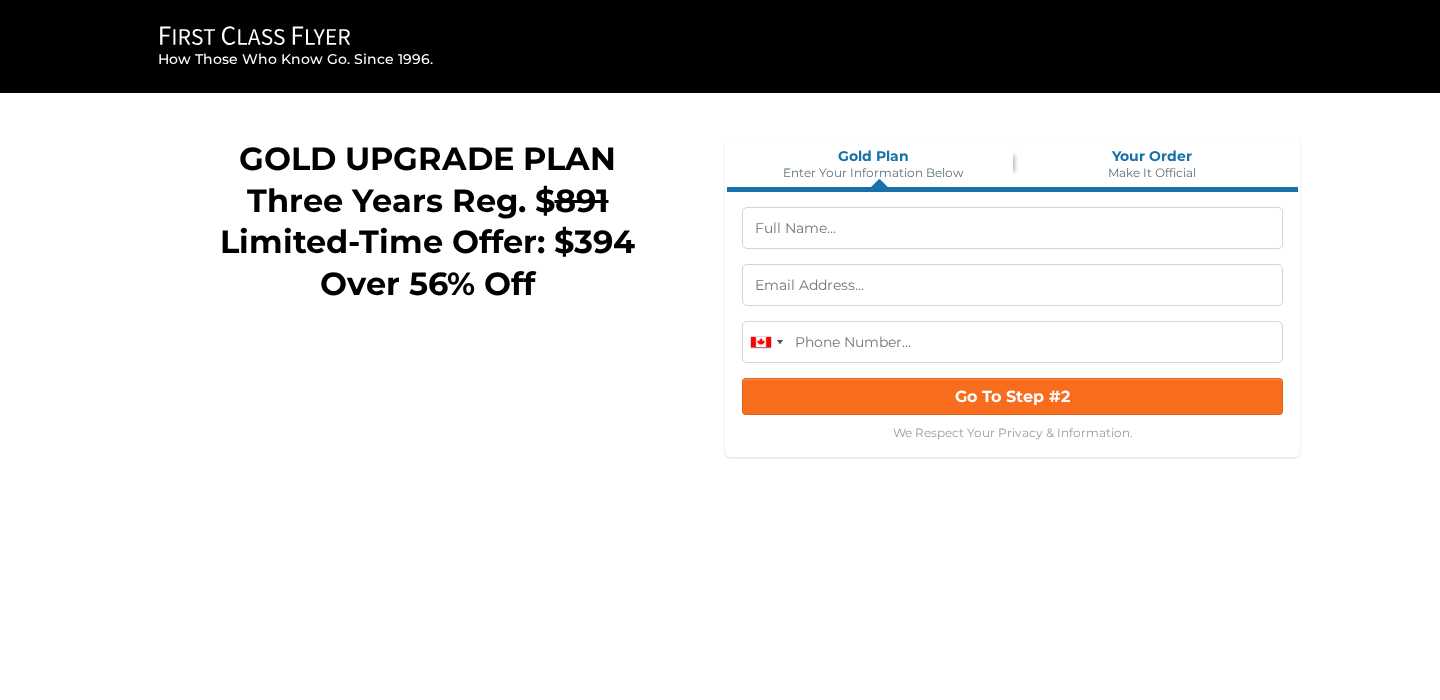 click at bounding box center (1012, 228) 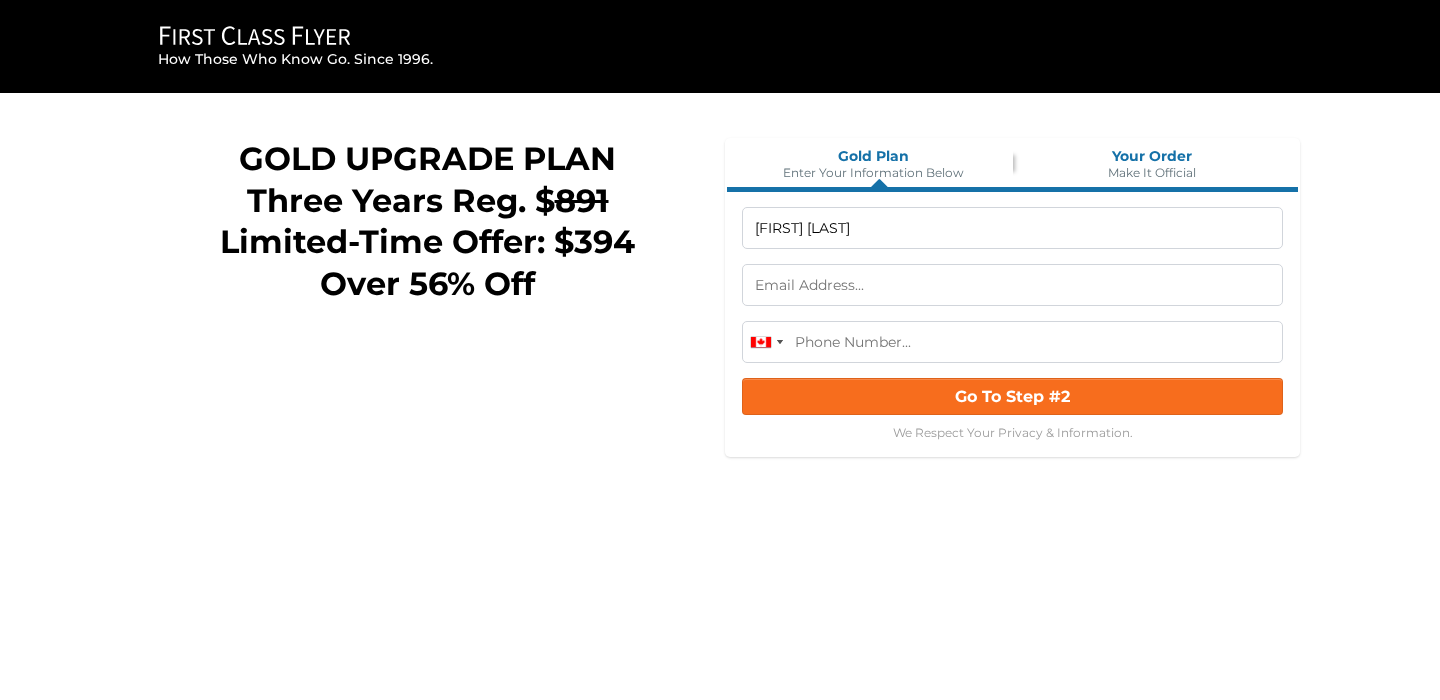 type on "[FIRST] [LAST]" 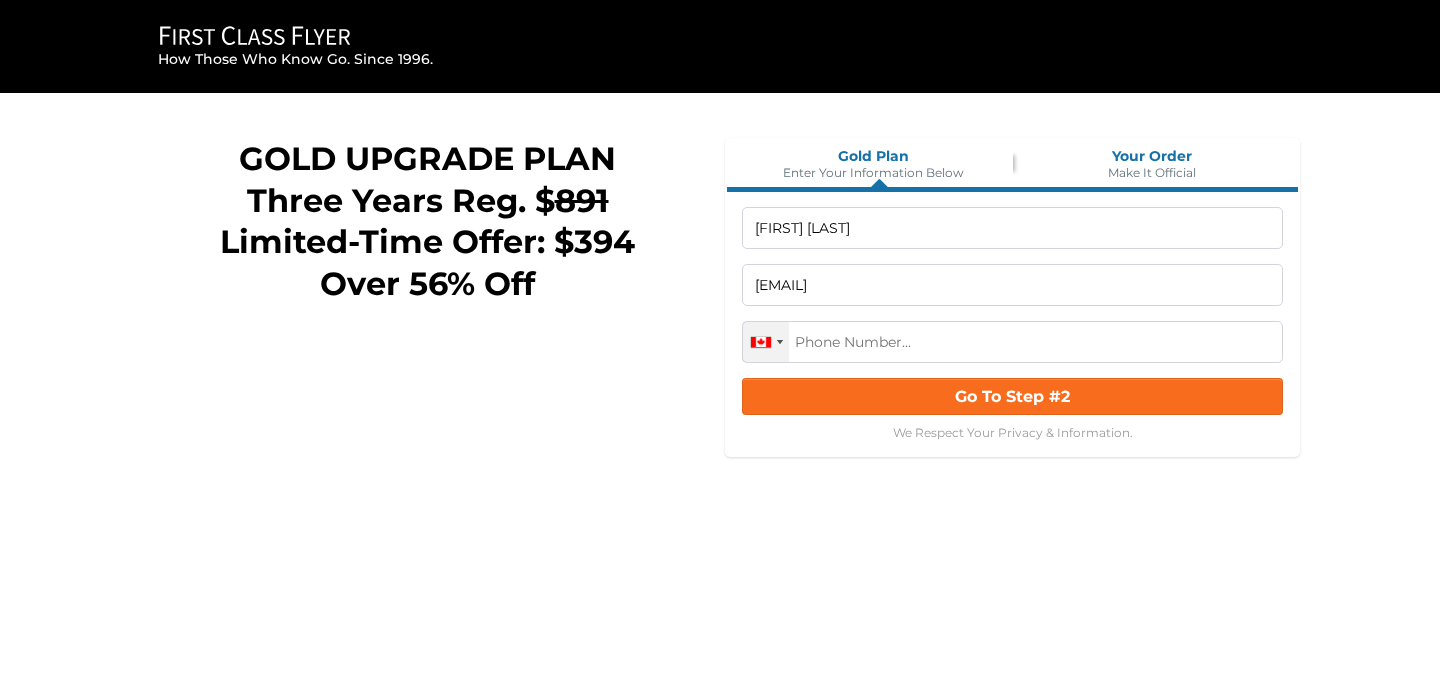 type on "[EMAIL]" 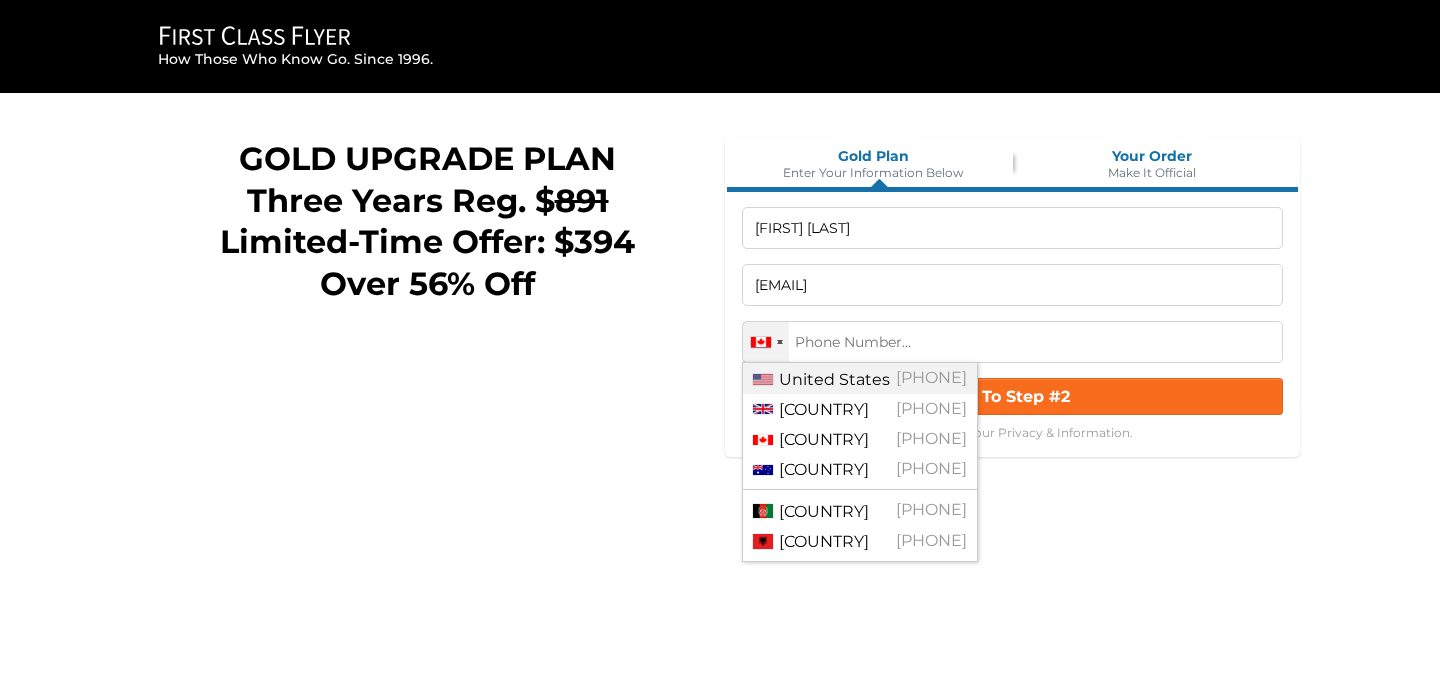 click on "United States" at bounding box center (834, 379) 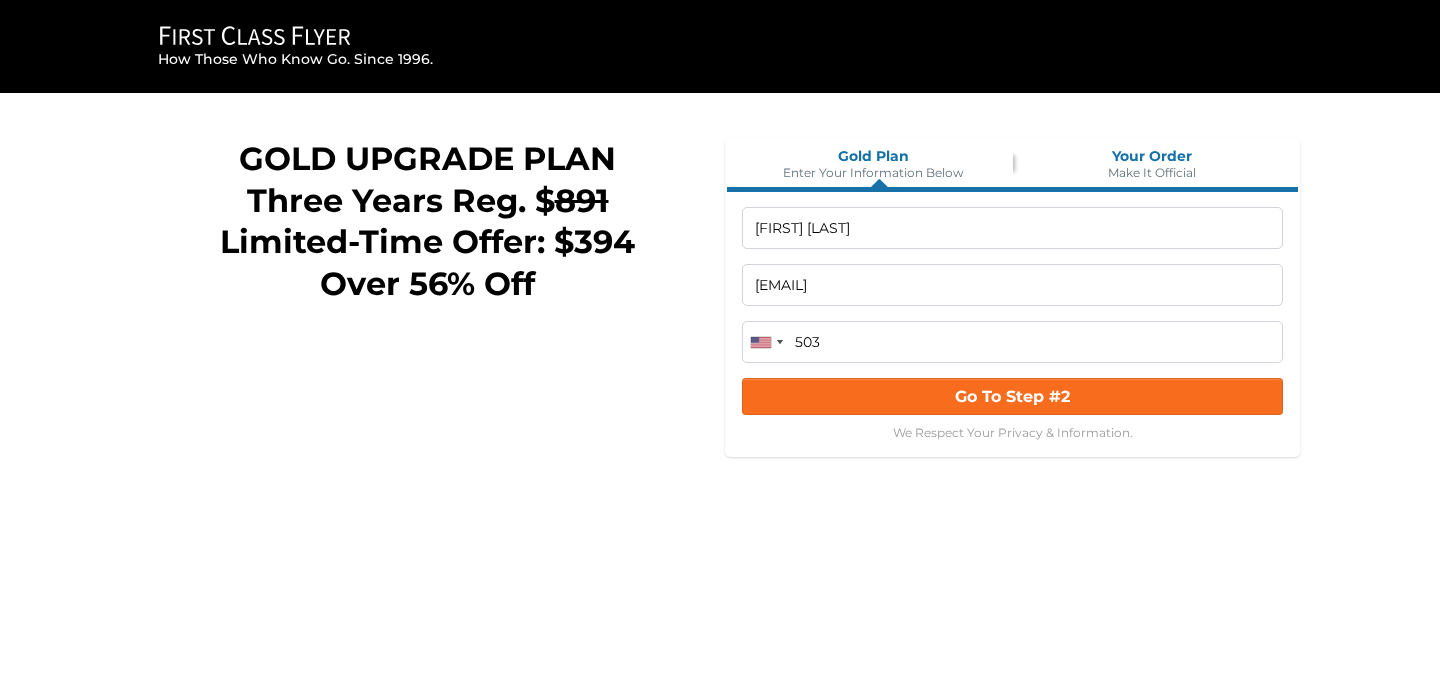 type on "(503) [PHONE]" 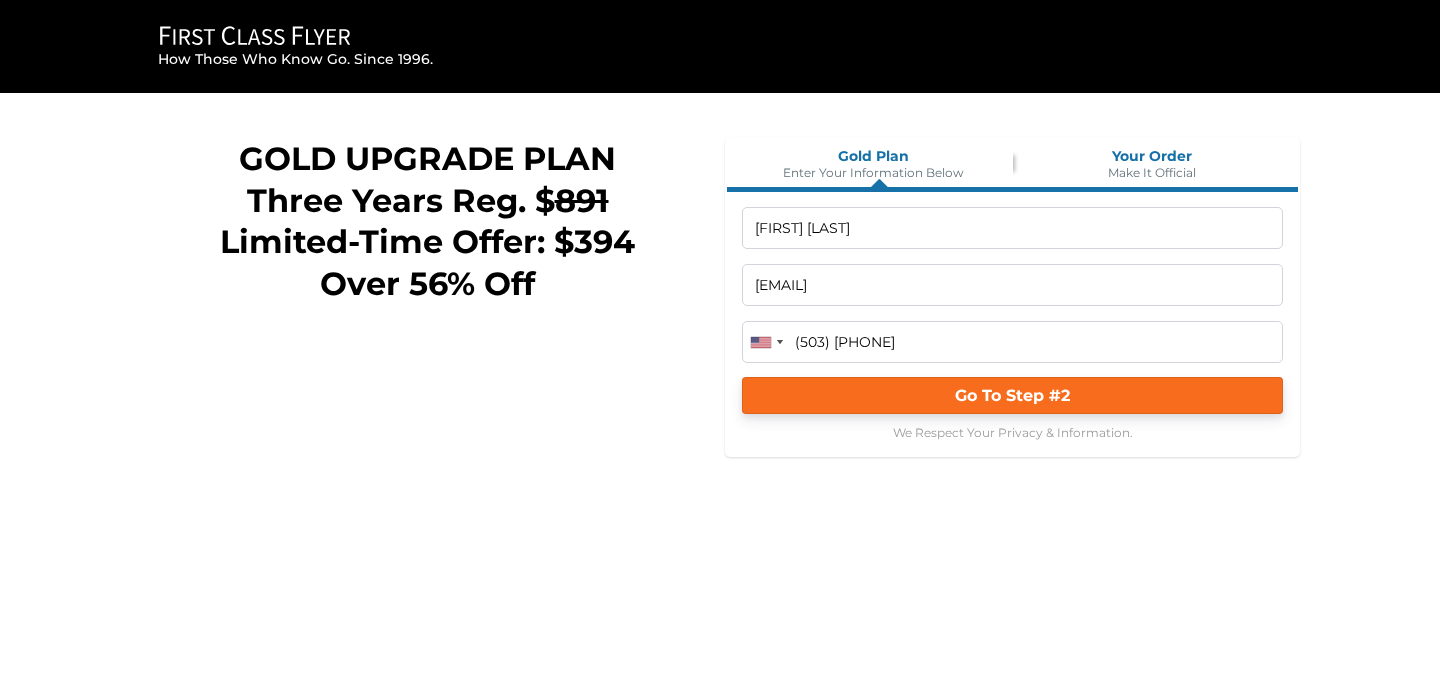 click on "Go To Step #2" at bounding box center [1012, 395] 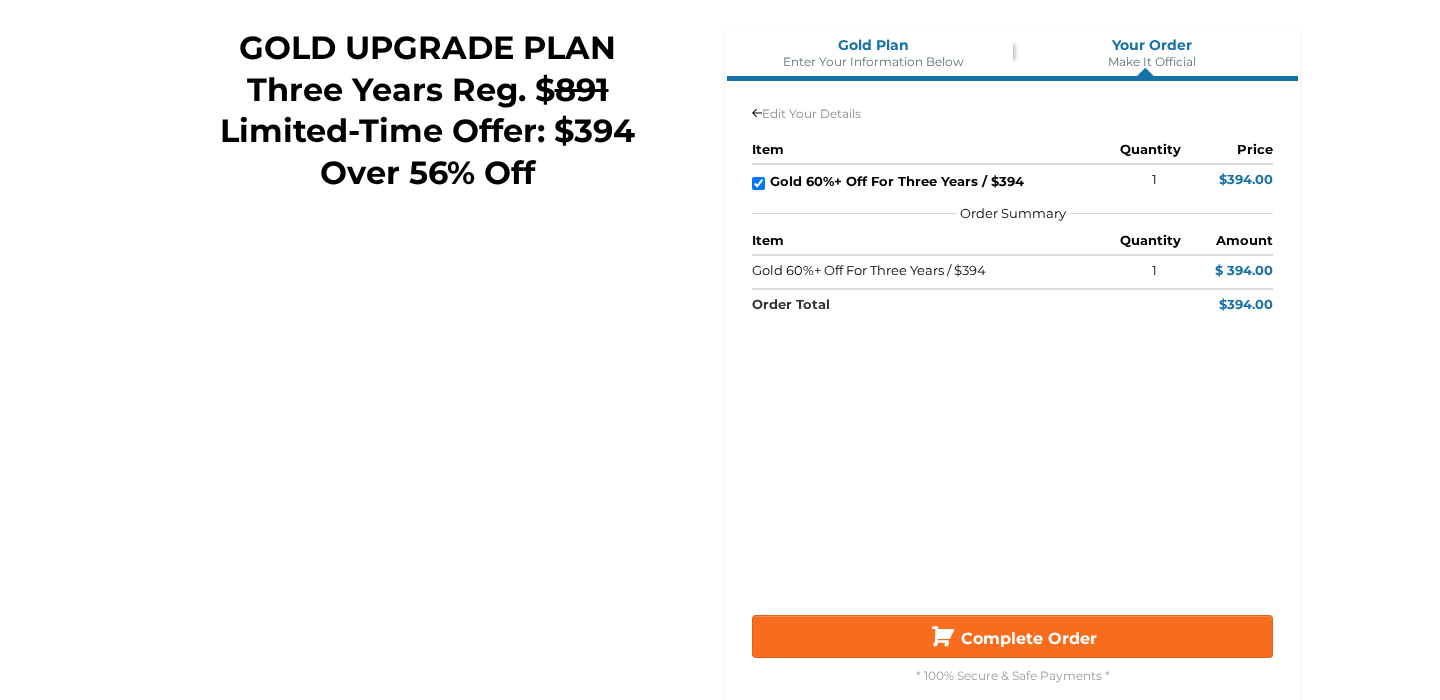 scroll, scrollTop: 0, scrollLeft: 0, axis: both 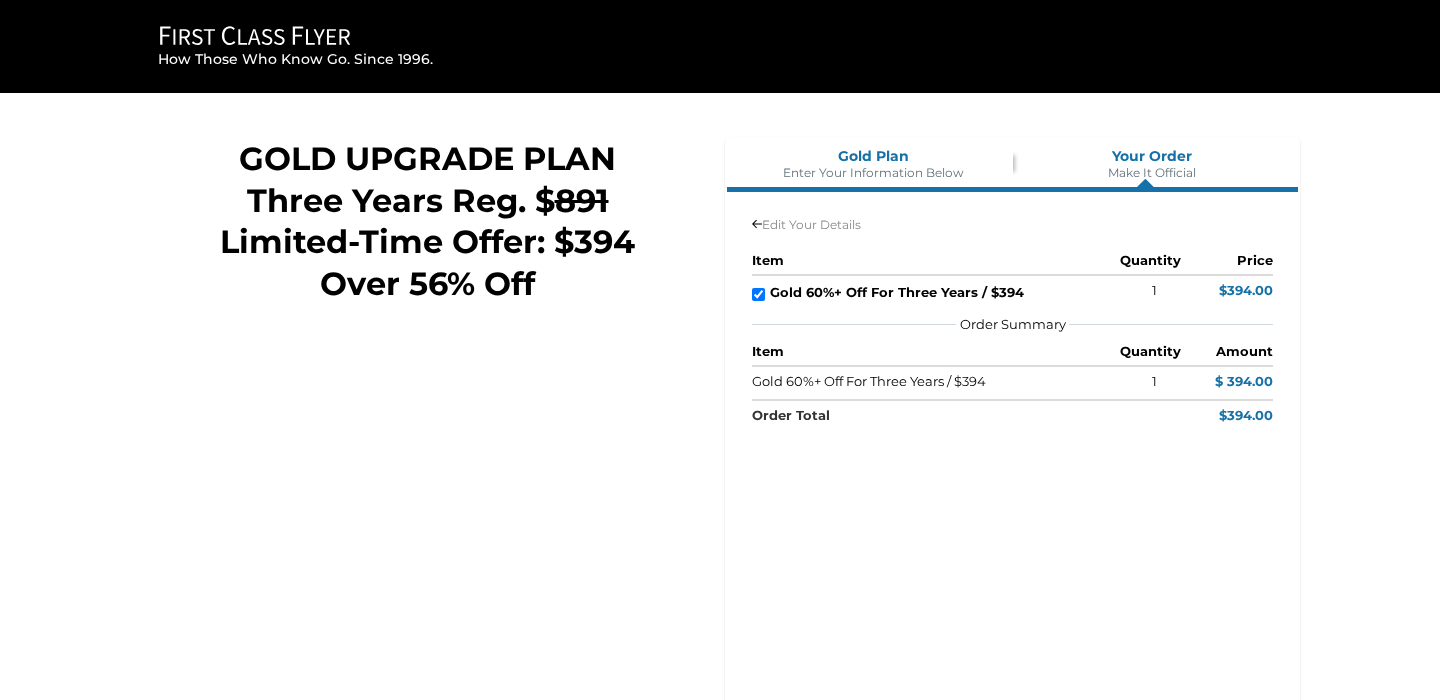 click on "GOLD UPGRADE PLAN Three Years Reg. $ 891 Limited-Time Offer: $394 Over 56% Off" at bounding box center (427, 639) 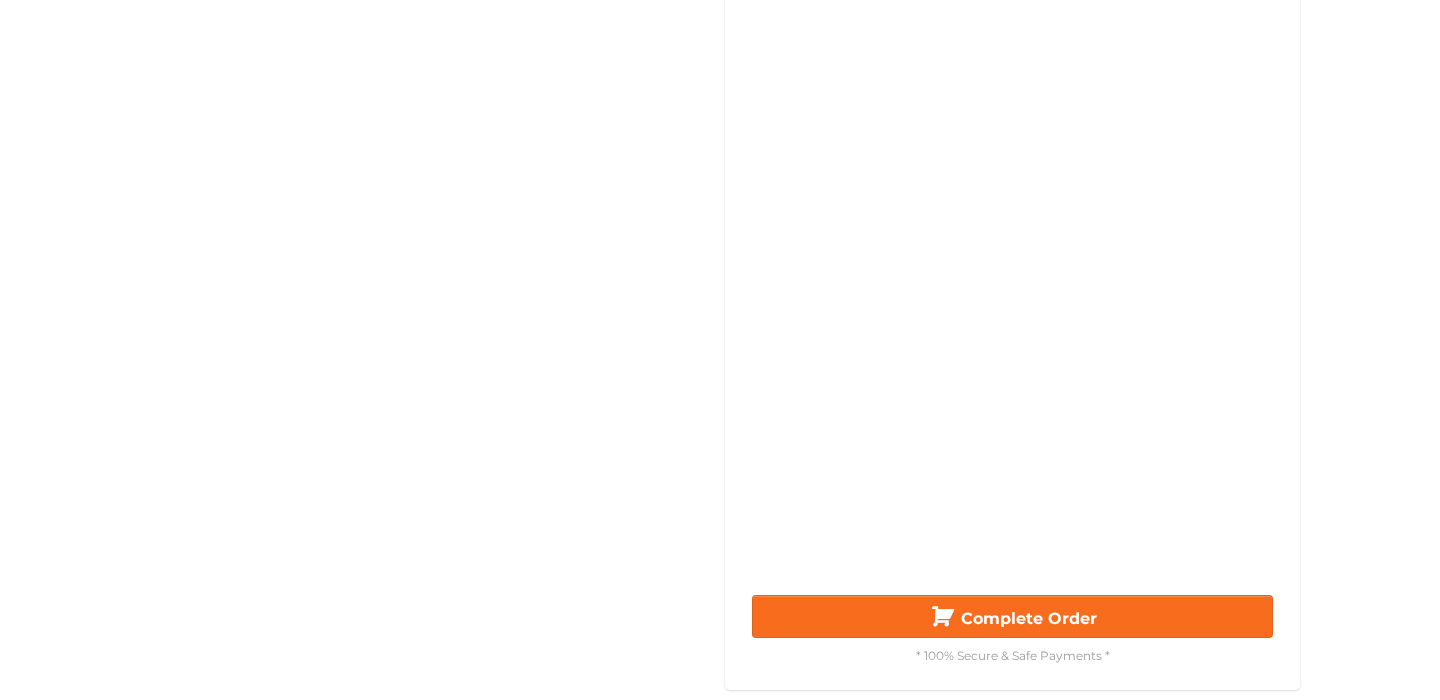 scroll, scrollTop: 486, scrollLeft: 0, axis: vertical 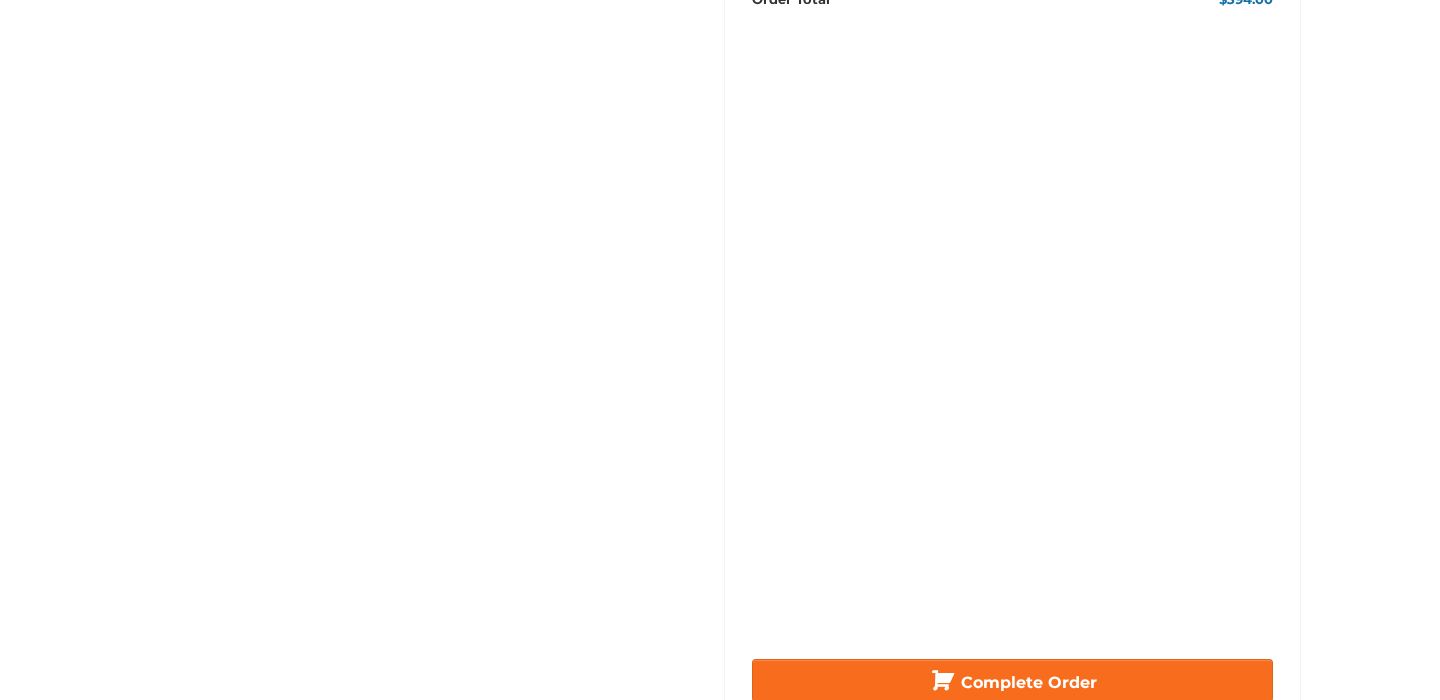 click on "GOLD UPGRADE PLAN Three Years Reg. $ 891 Limited-Time Offer: $394 Over 56% Off" at bounding box center [427, 238] 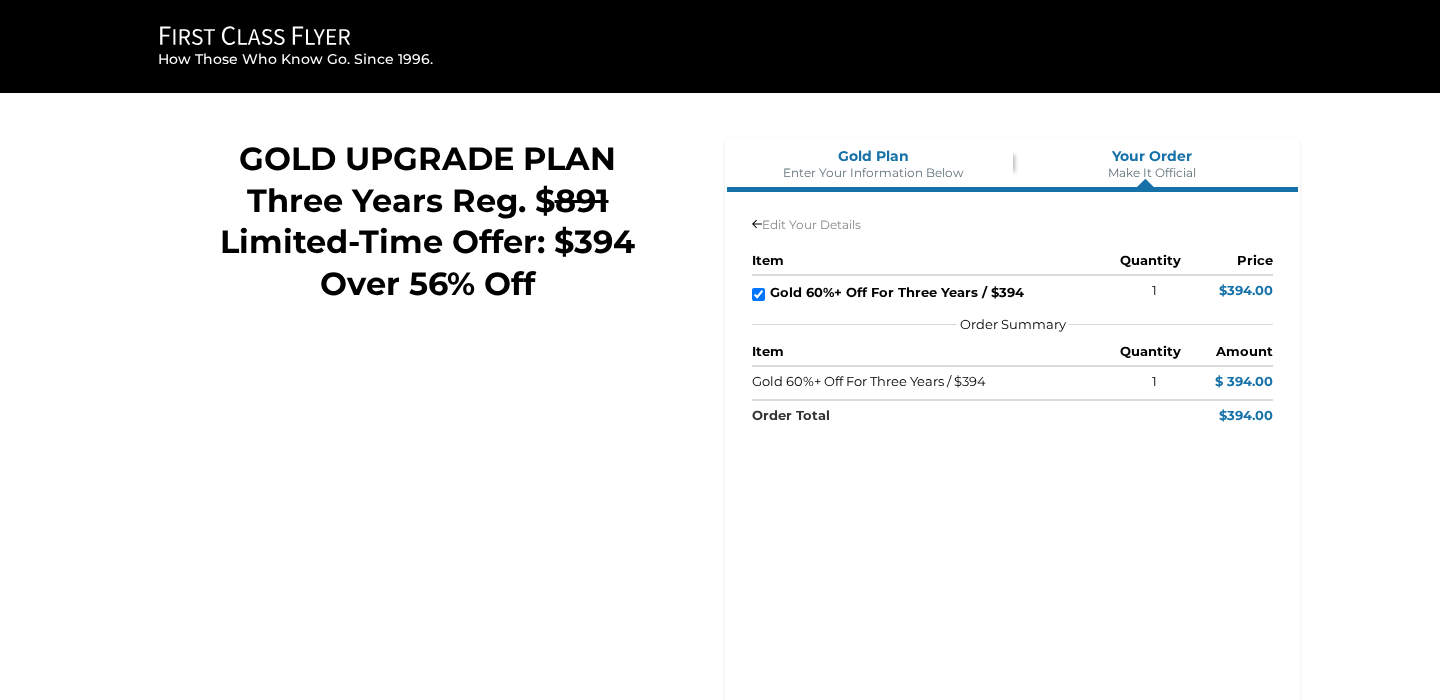 scroll, scrollTop: 0, scrollLeft: 0, axis: both 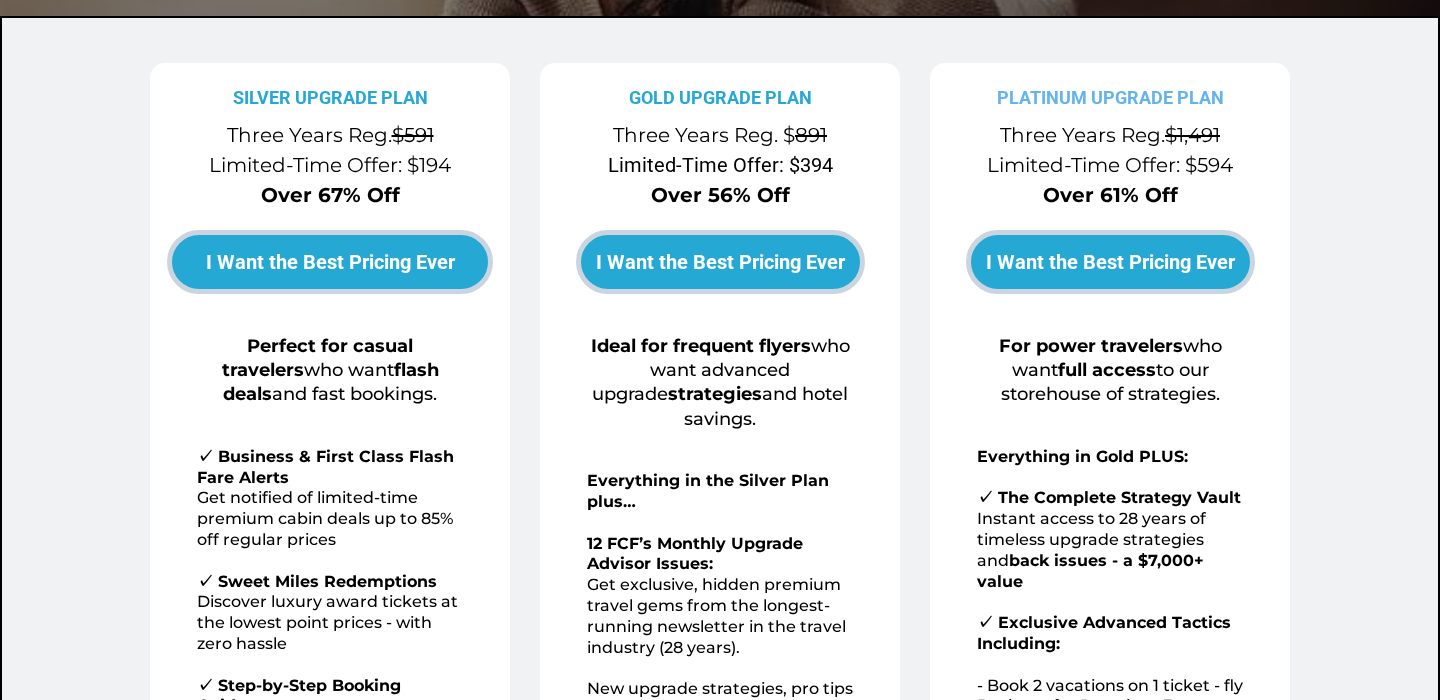 click on "I Want the Best Pricing Ever" at bounding box center (720, 262) 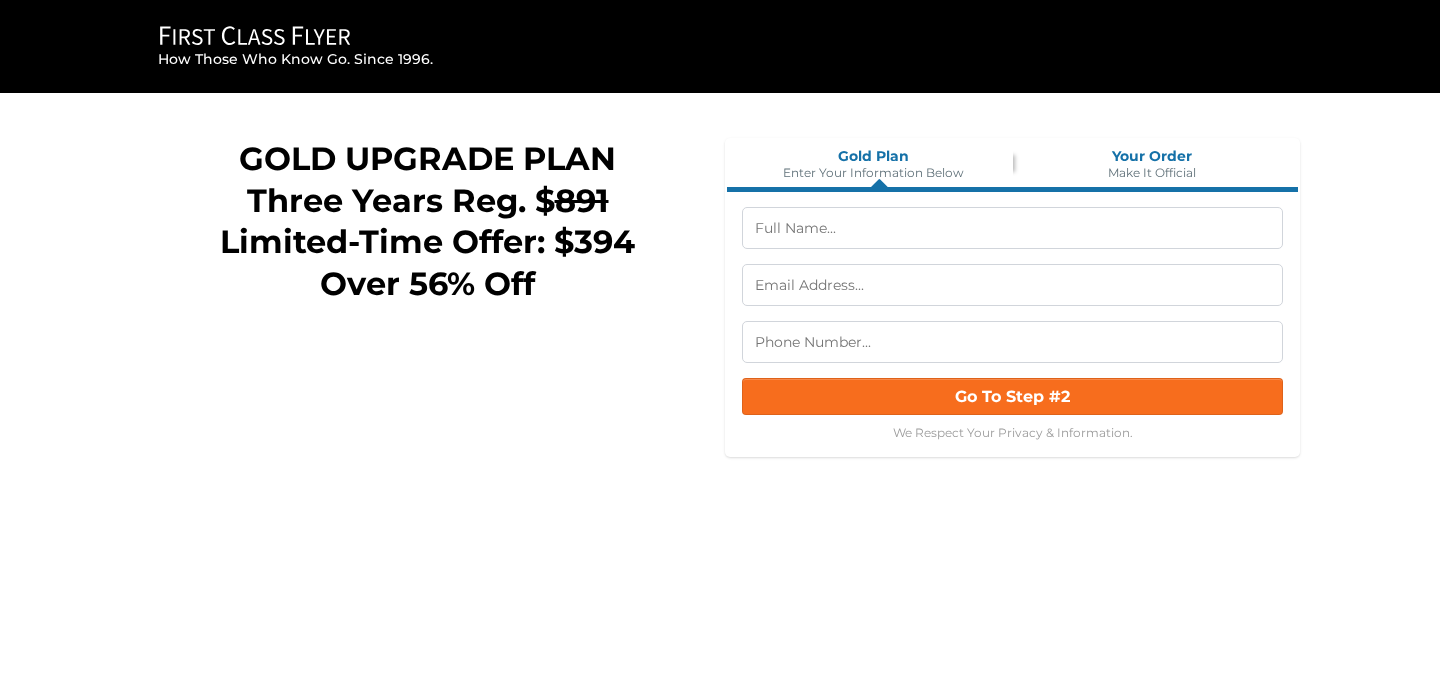 scroll, scrollTop: 0, scrollLeft: 0, axis: both 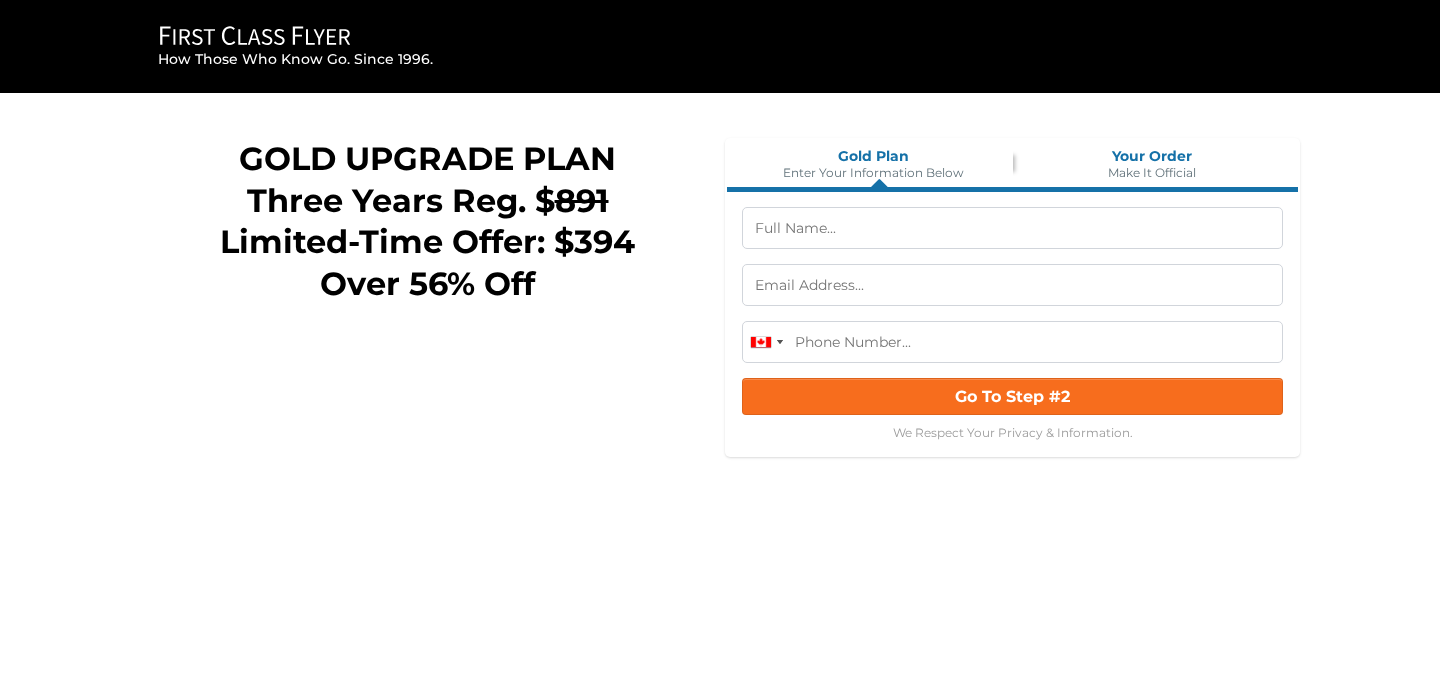 click at bounding box center (1012, 228) 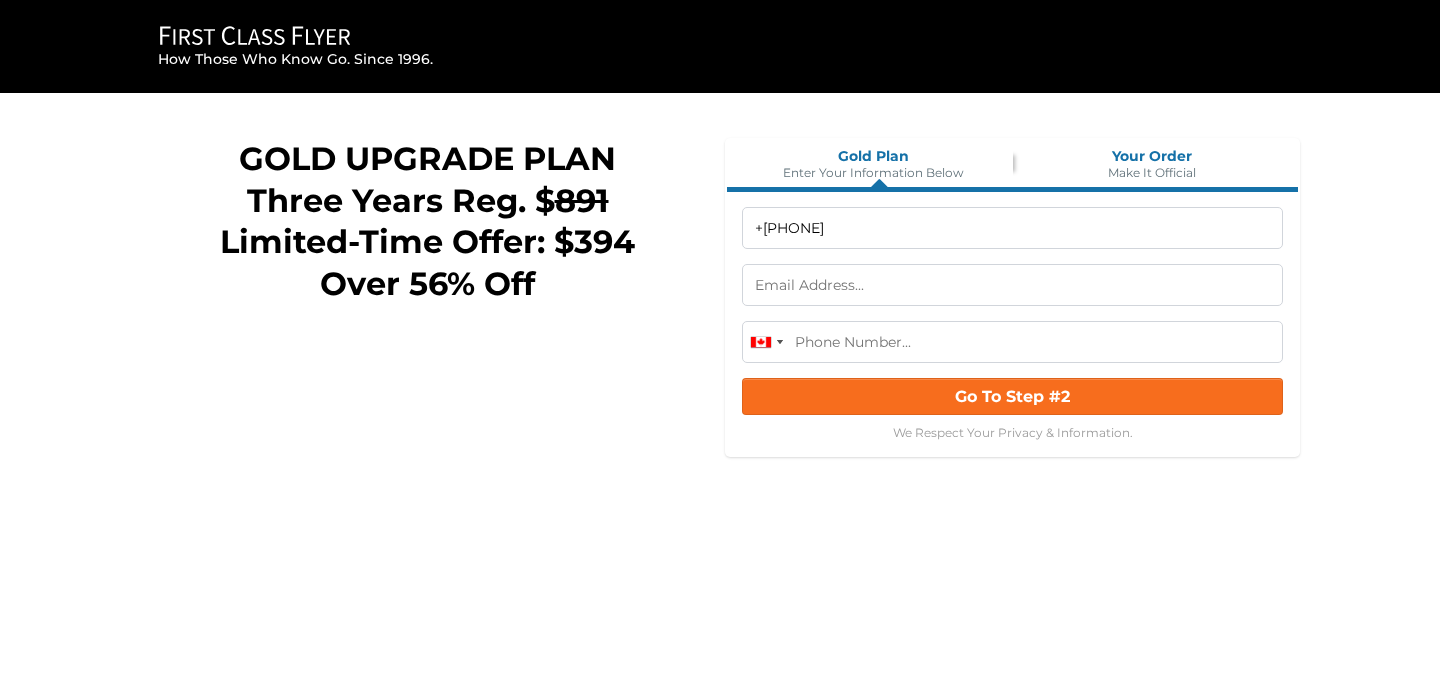type on "[EMAIL]" 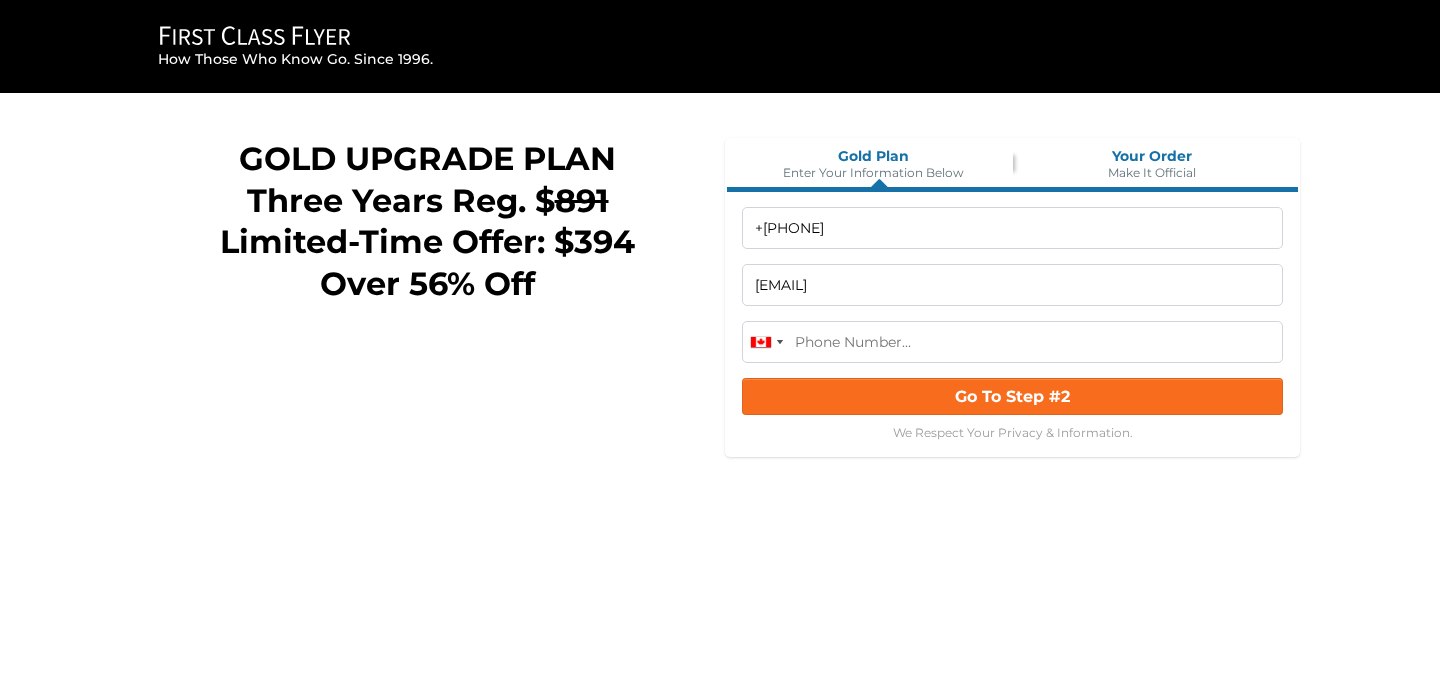 type on "+[PHONE]" 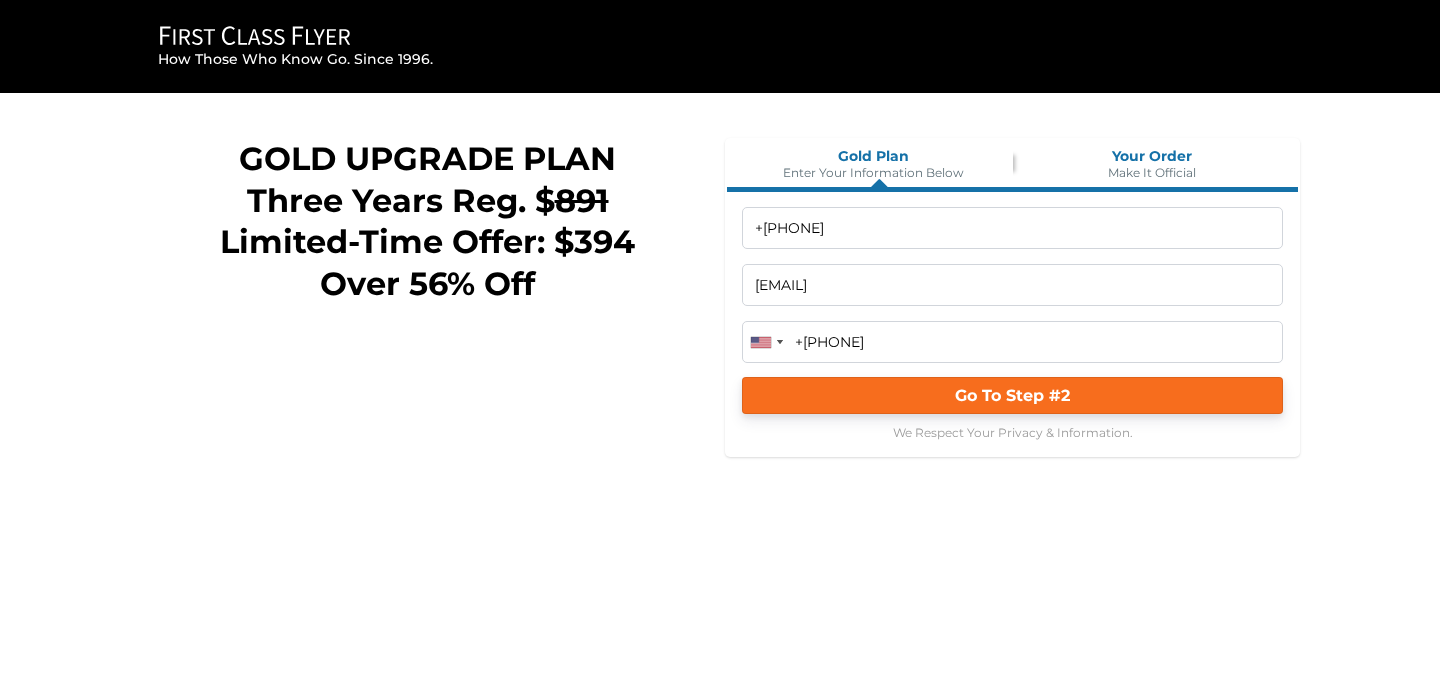 click on "Go To Step #2" at bounding box center (1012, 395) 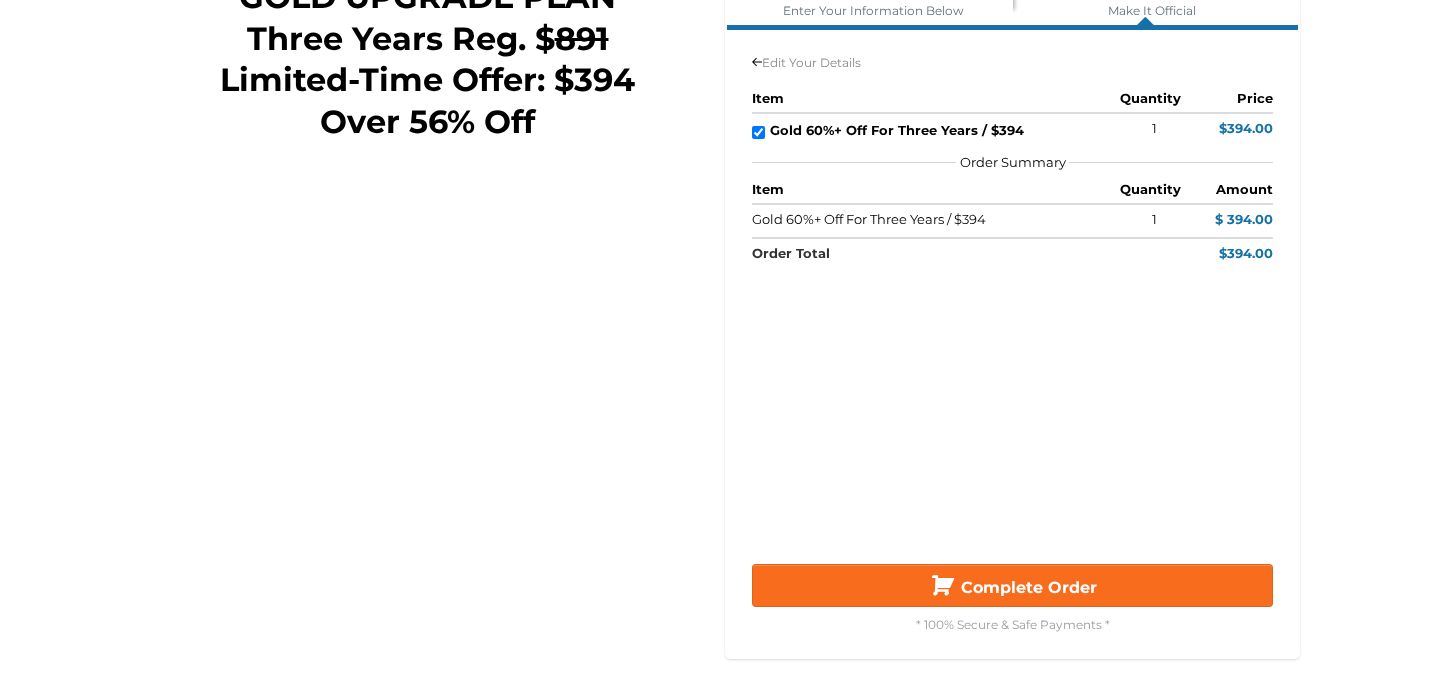 scroll, scrollTop: 196, scrollLeft: 0, axis: vertical 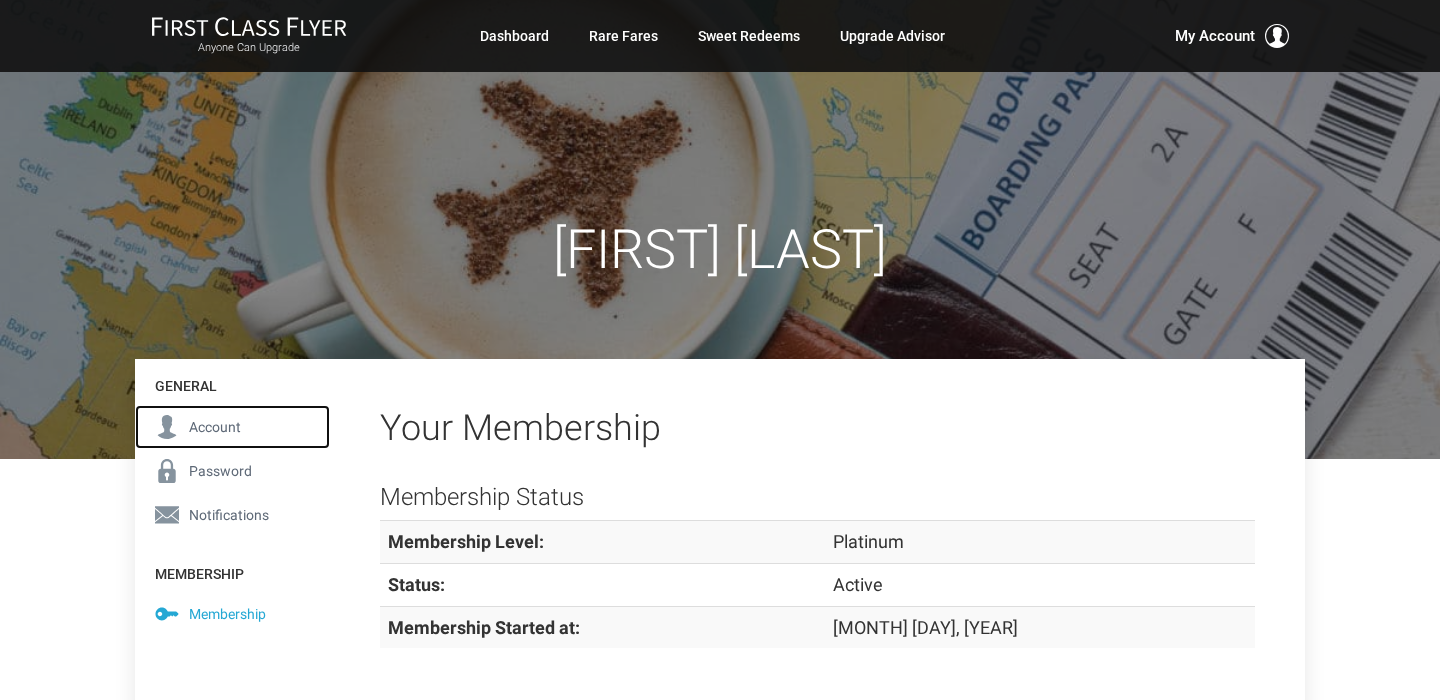 click on "Account" at bounding box center [215, 427] 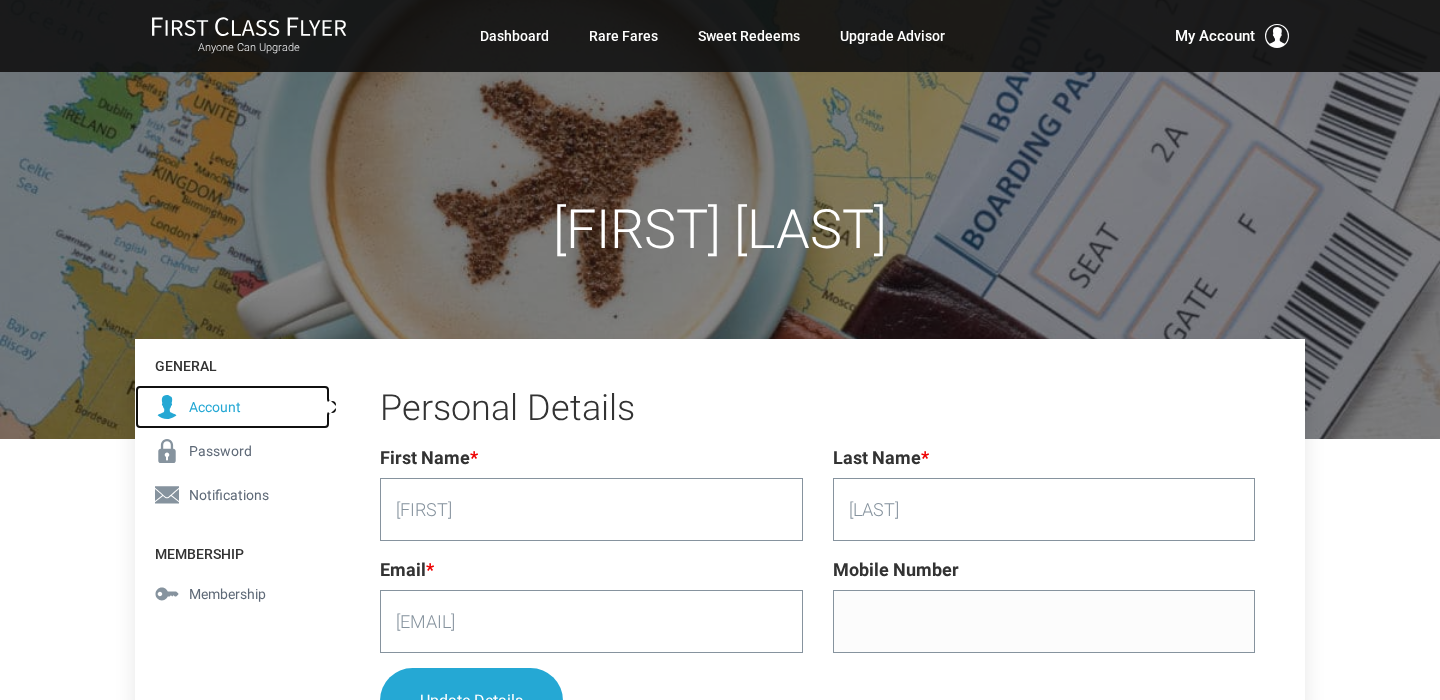 scroll, scrollTop: 375, scrollLeft: 0, axis: vertical 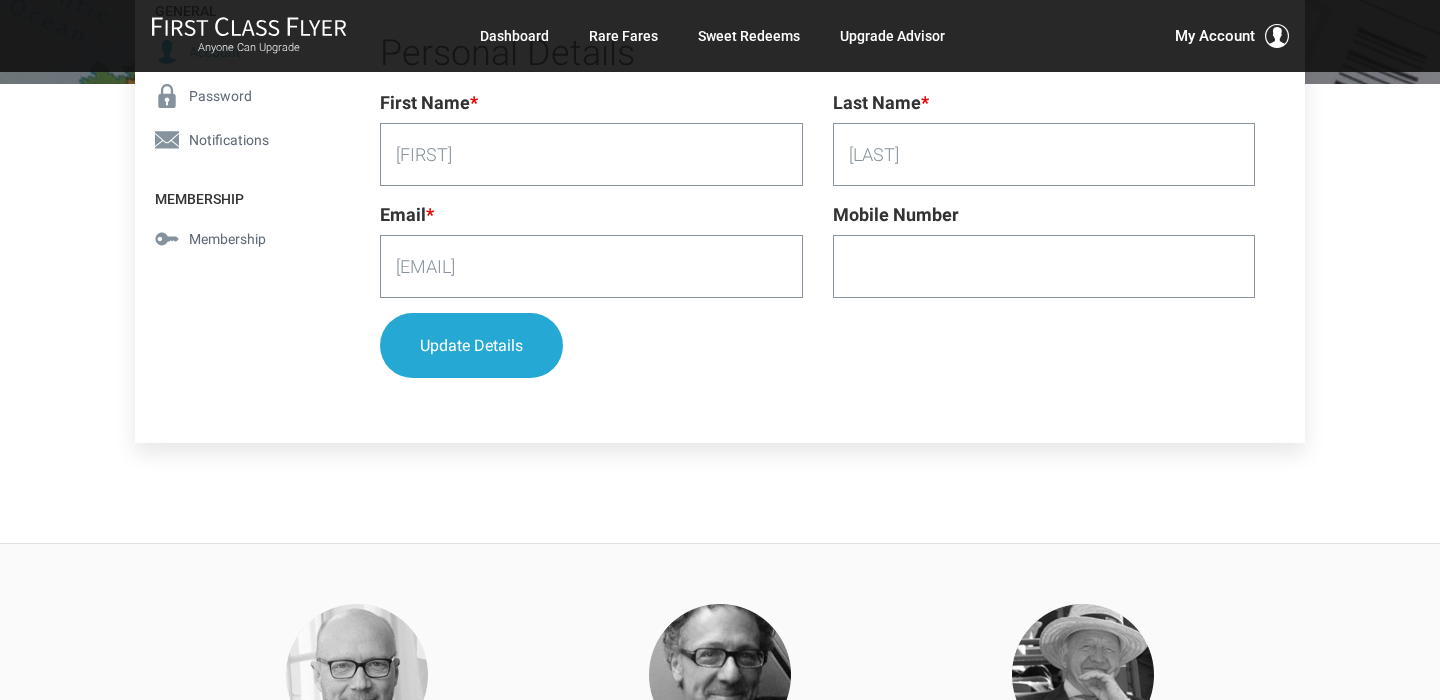 click on "Mobile Number" at bounding box center [1044, 266] 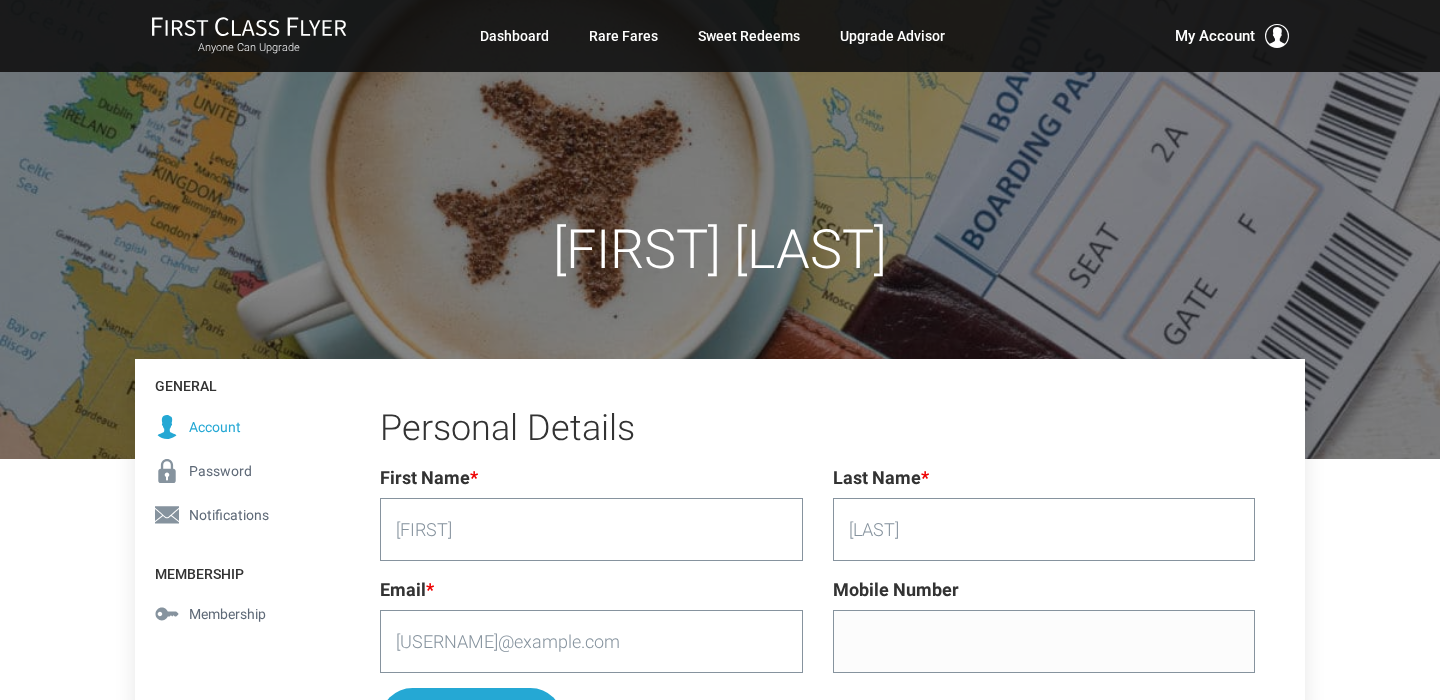 scroll, scrollTop: 375, scrollLeft: 0, axis: vertical 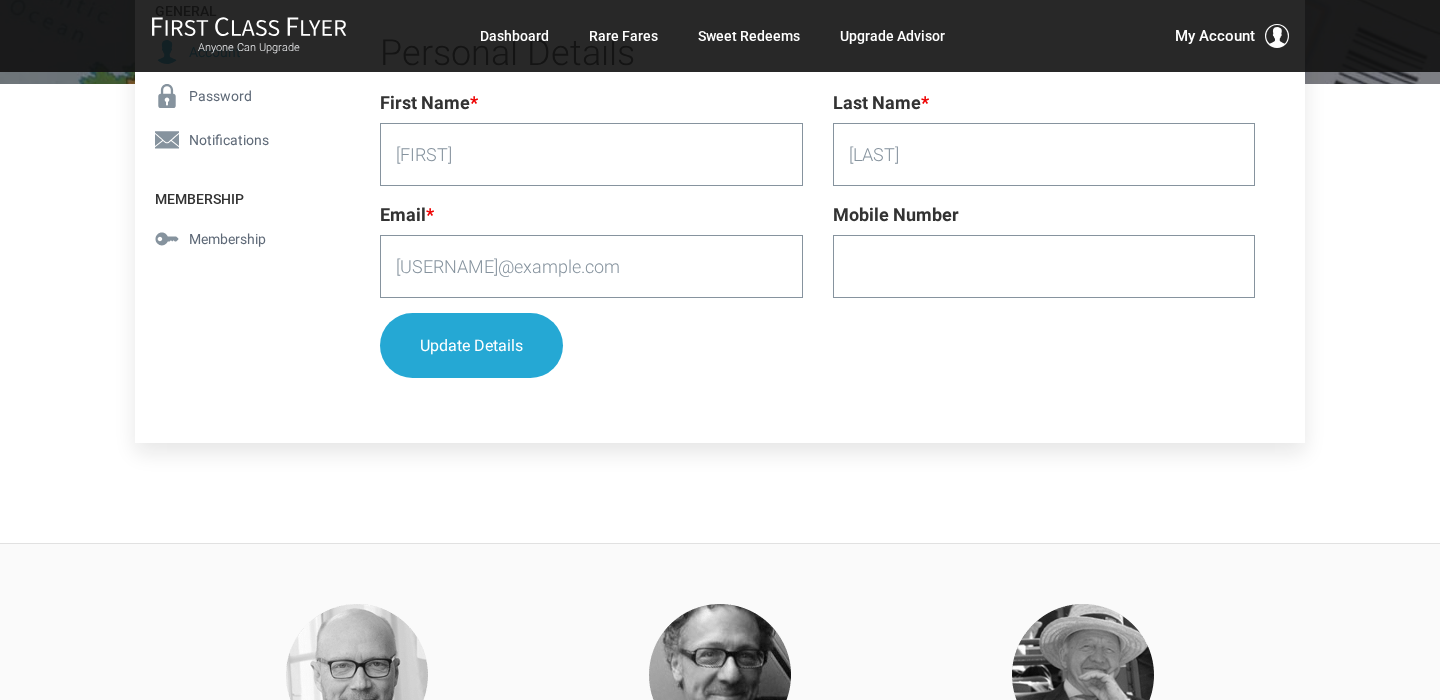 click on "Mobile Number" at bounding box center (1044, 266) 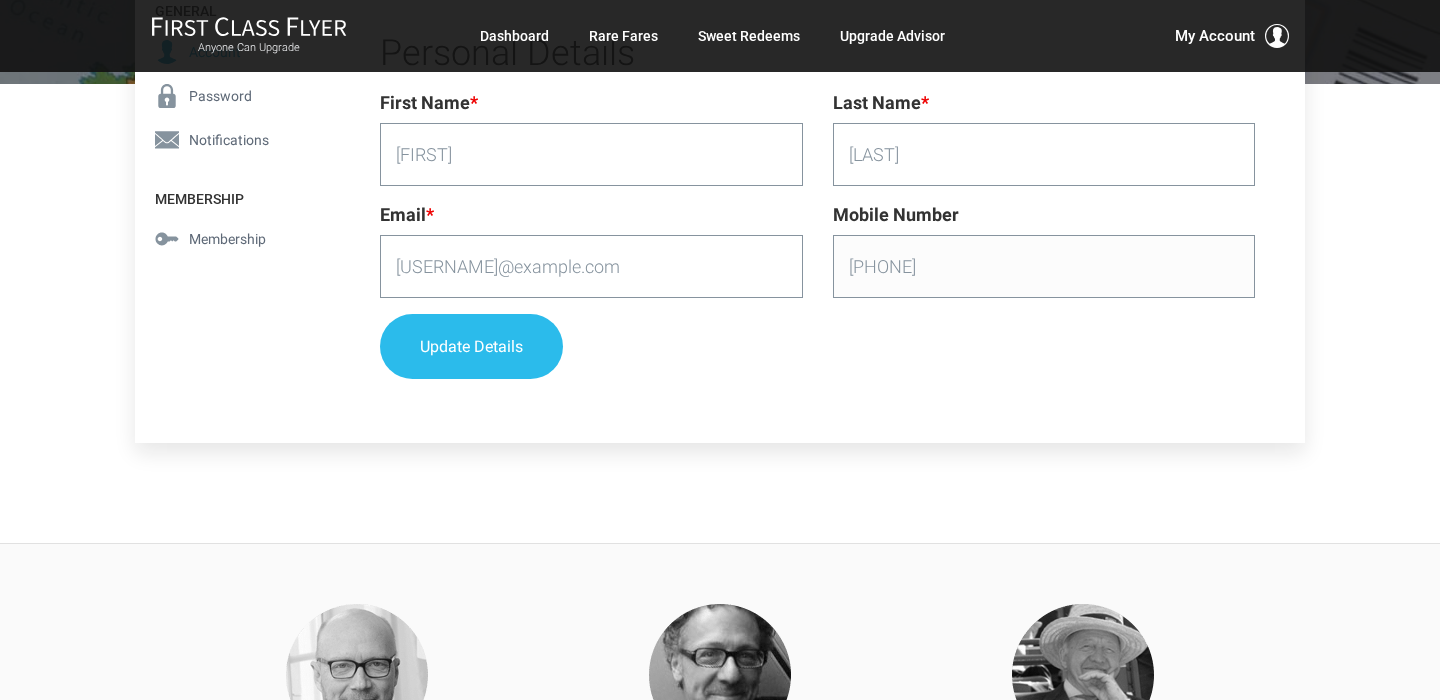 click on "Update Details" at bounding box center (471, 346) 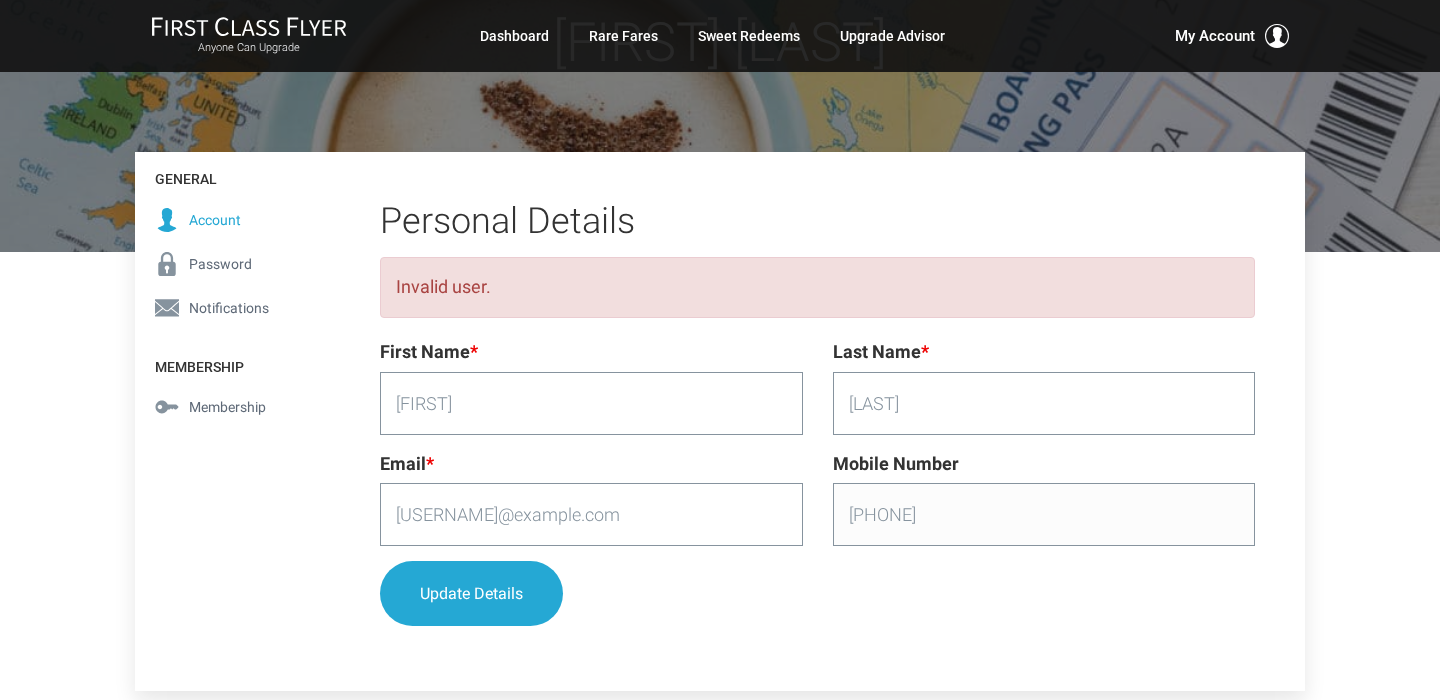 scroll, scrollTop: 193, scrollLeft: 0, axis: vertical 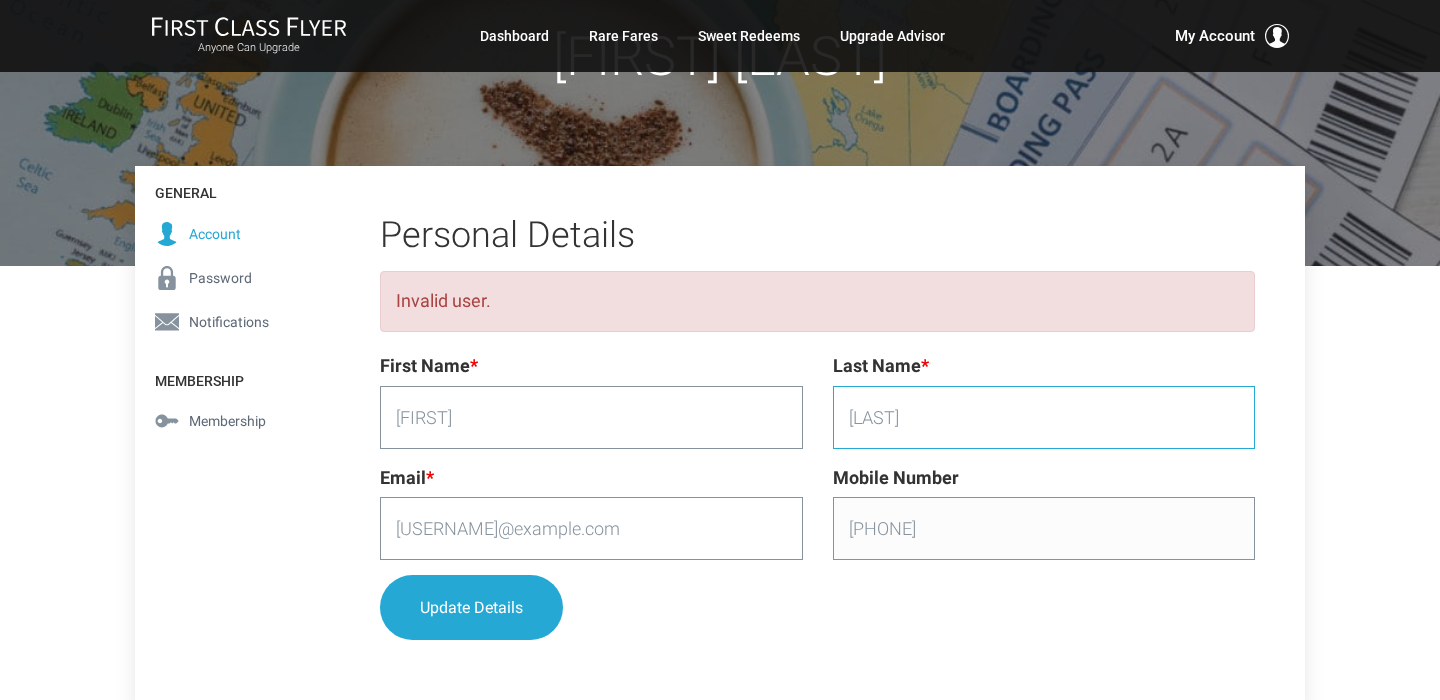 drag, startPoint x: 976, startPoint y: 422, endPoint x: 987, endPoint y: 415, distance: 13.038404 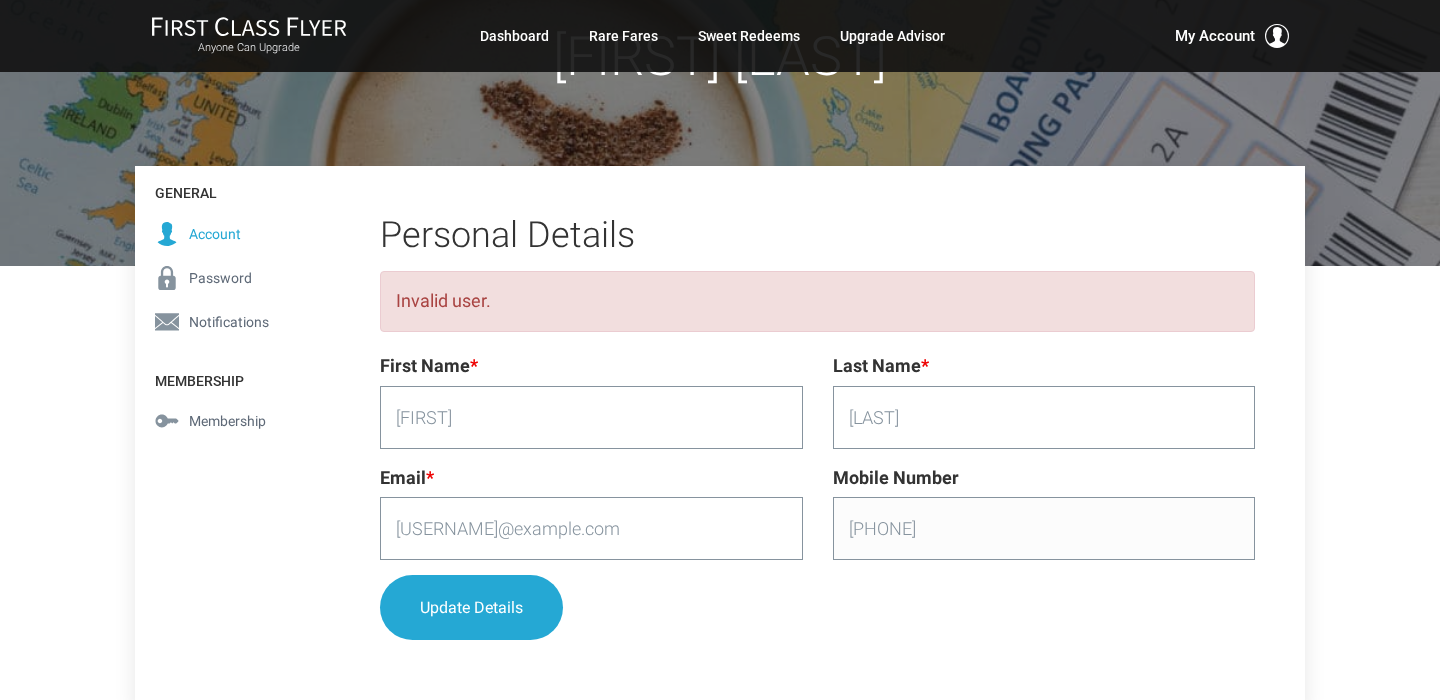 click on "[FIRST] [LAST]" at bounding box center [720, 36] 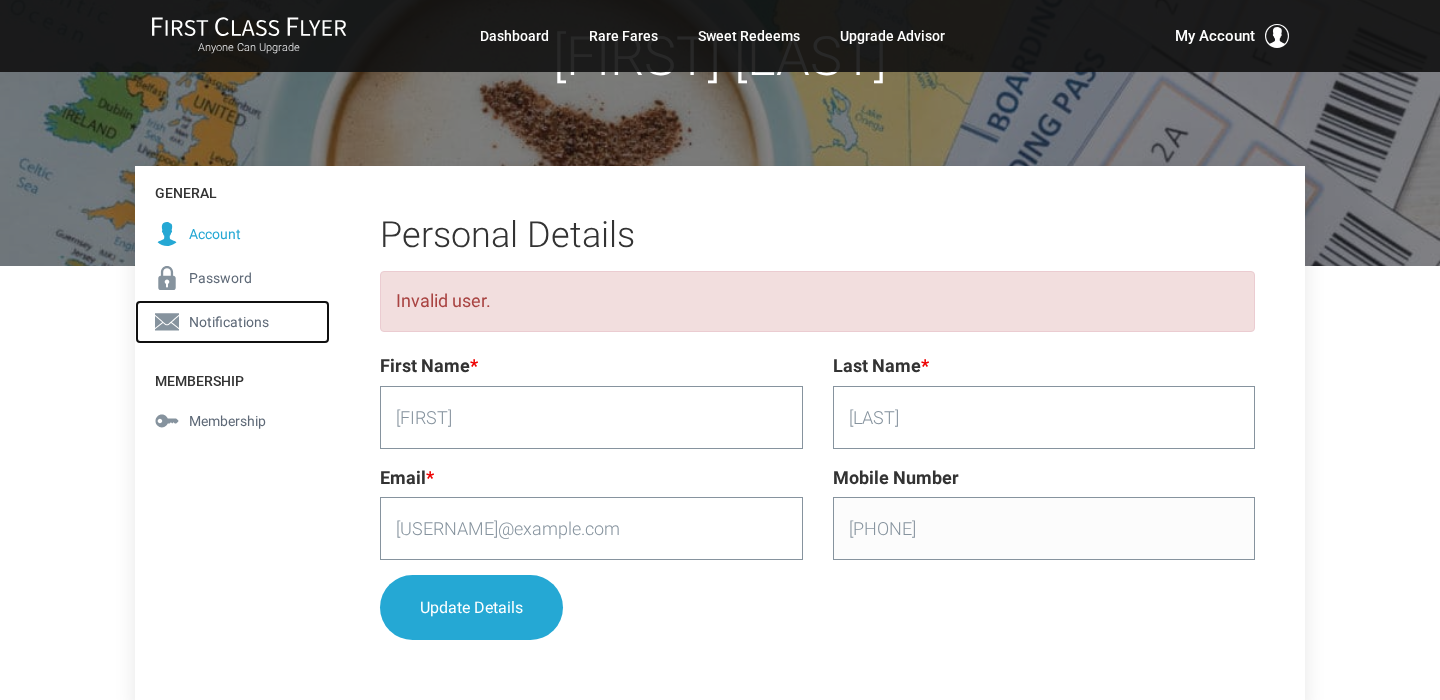 click on "Notifications" at bounding box center (229, 322) 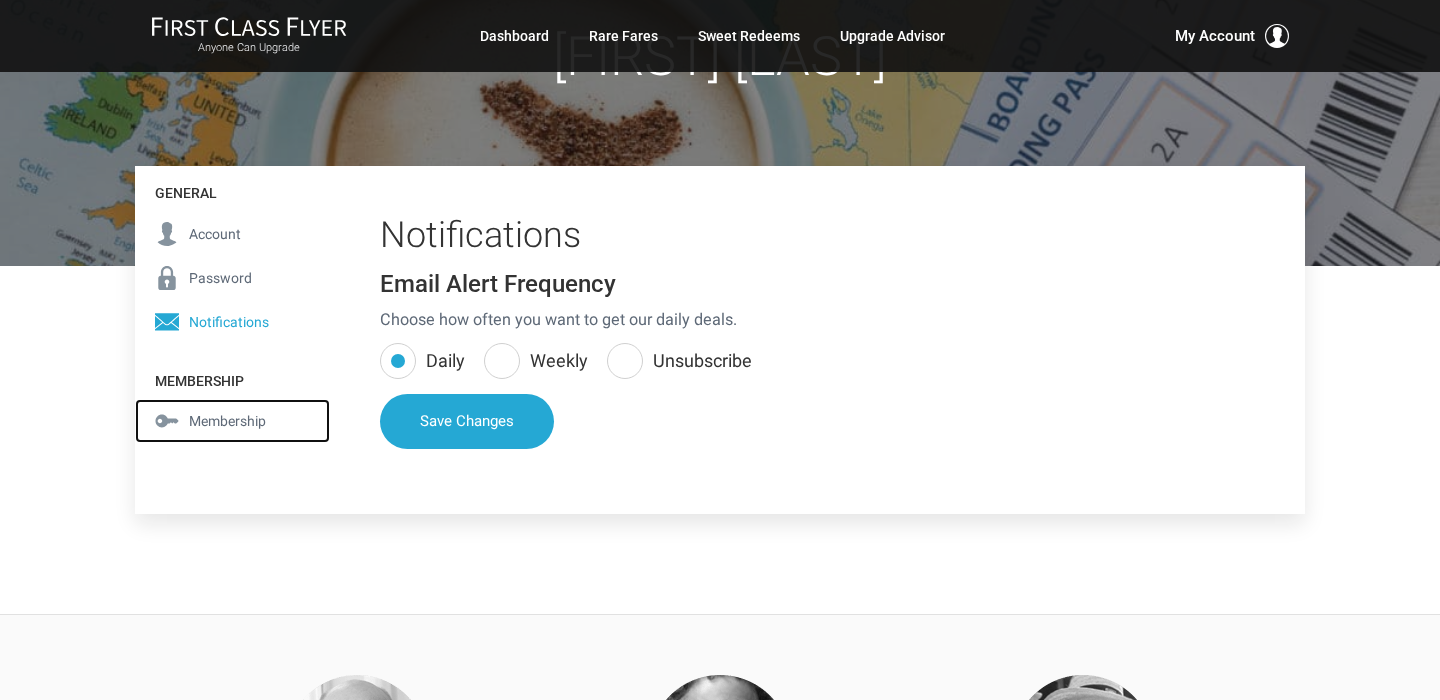 click on "Membership" at bounding box center [227, 421] 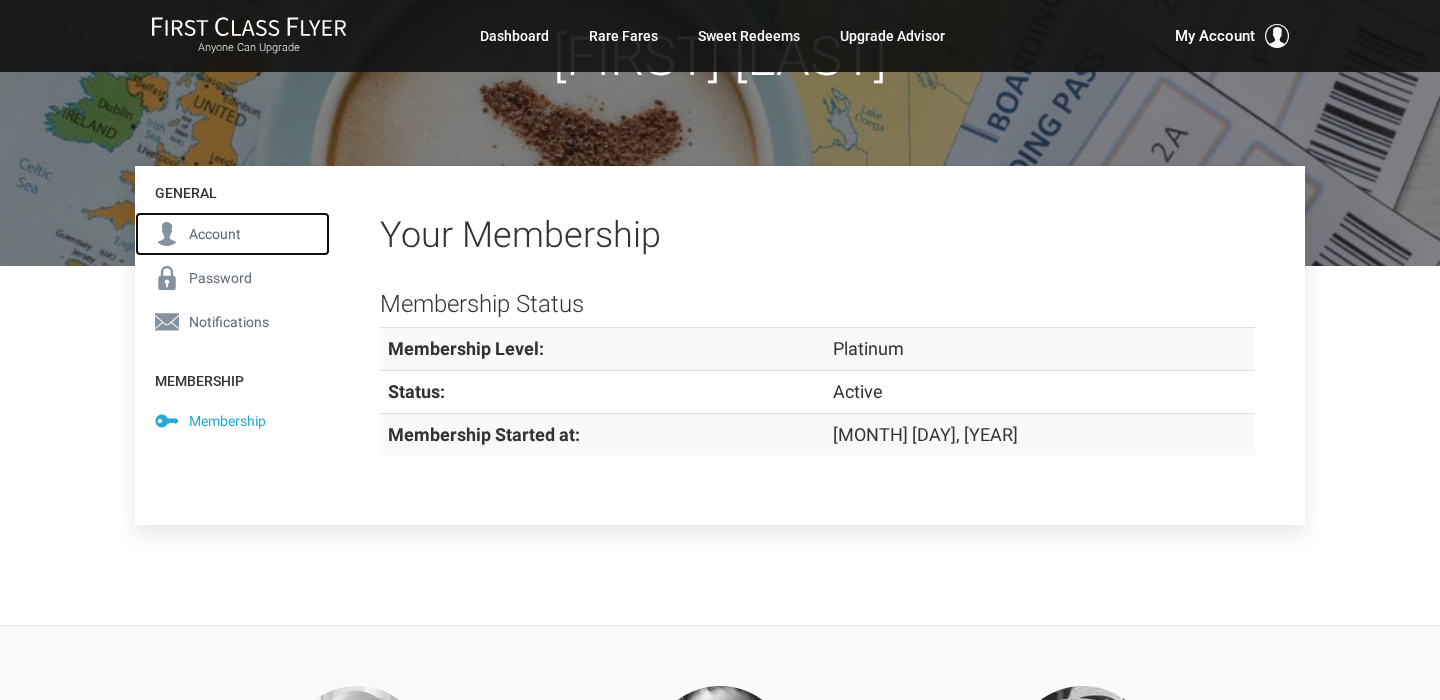 click on "Account" at bounding box center (215, 234) 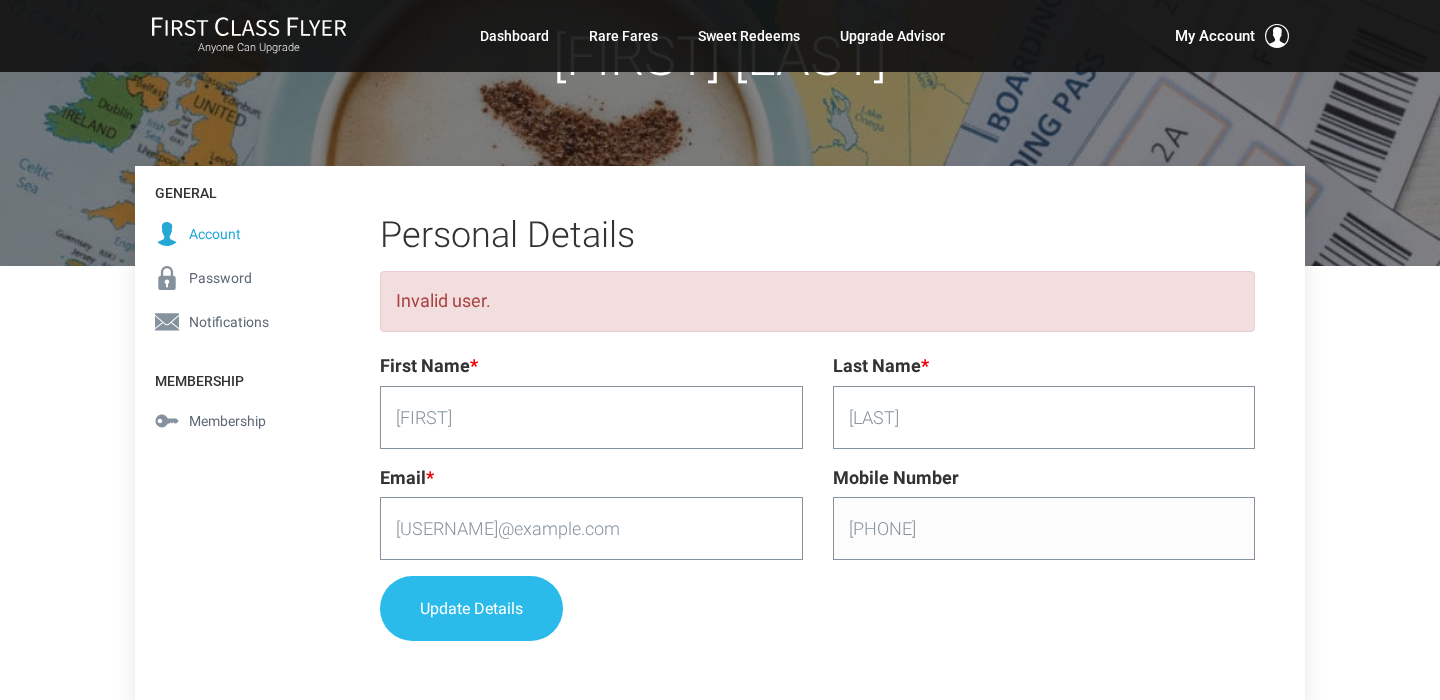 click on "Update Details" at bounding box center [471, 608] 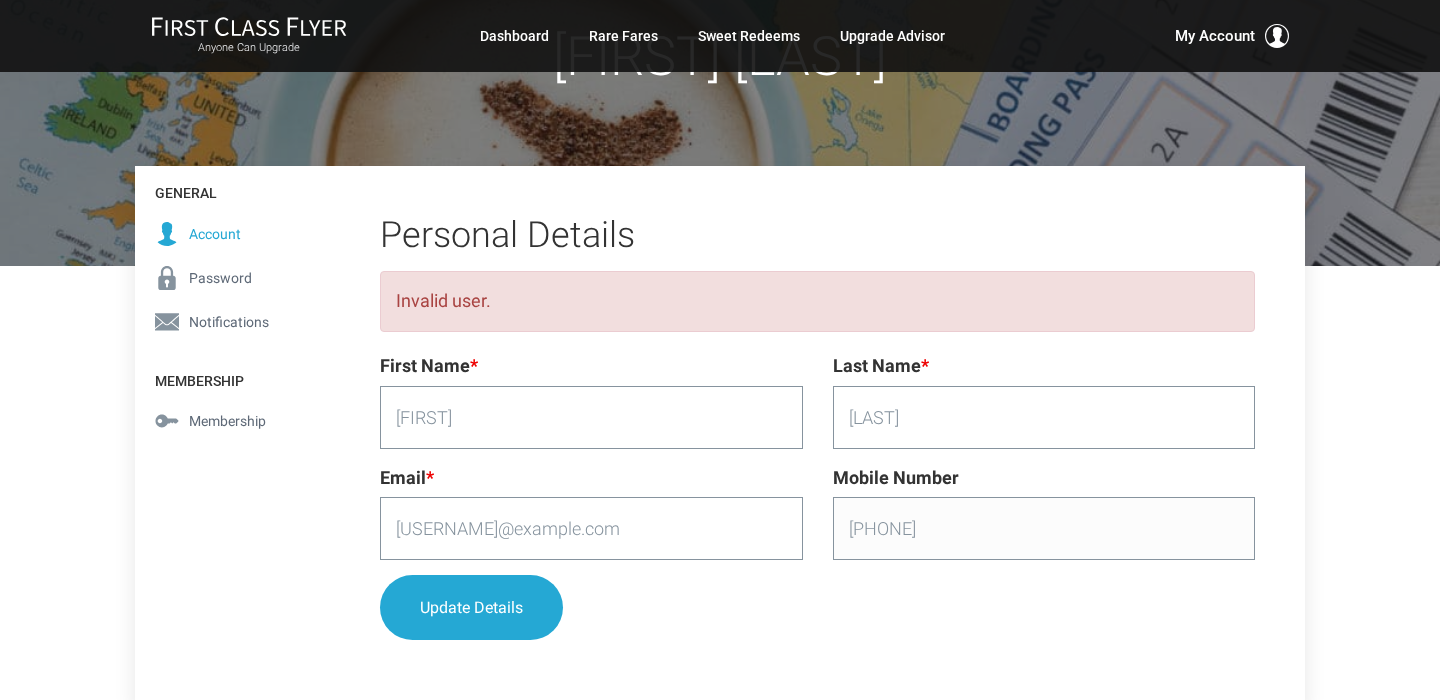 click on "Invalid user." at bounding box center [817, 301] 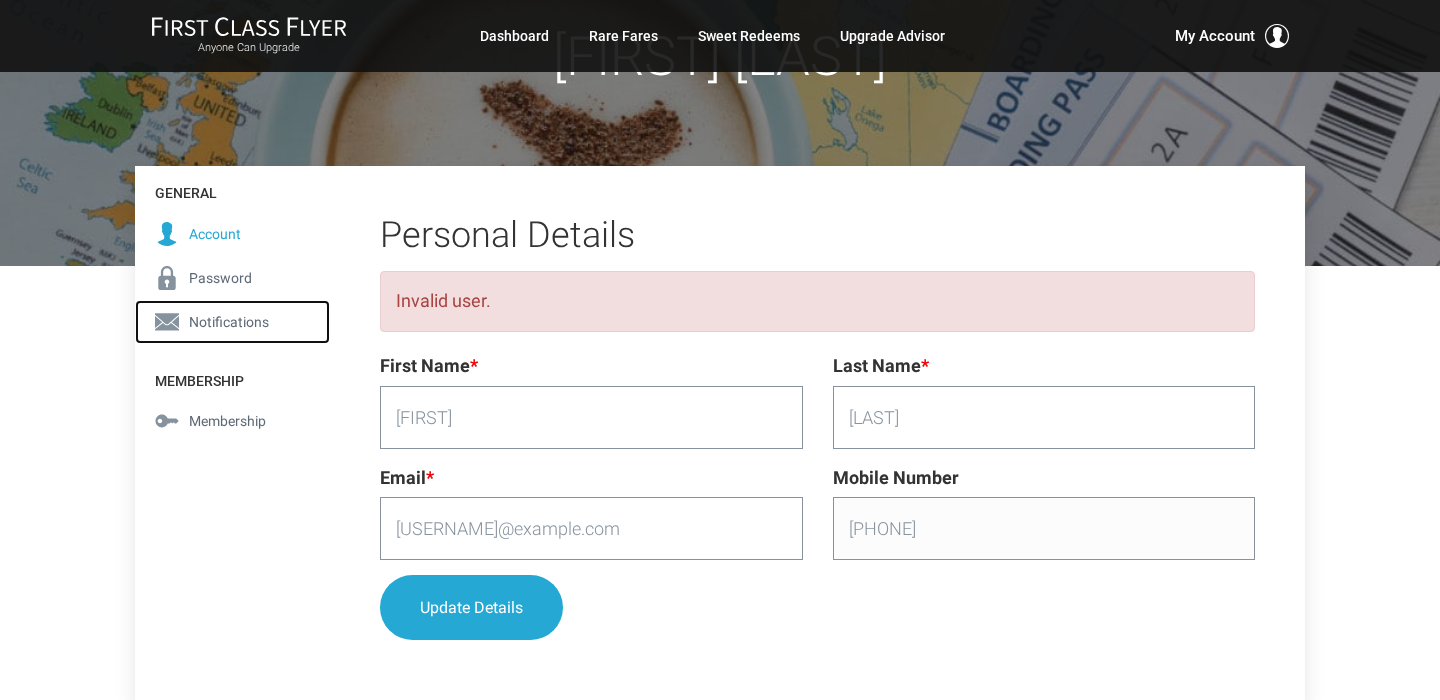 click on "Notifications" at bounding box center (232, 322) 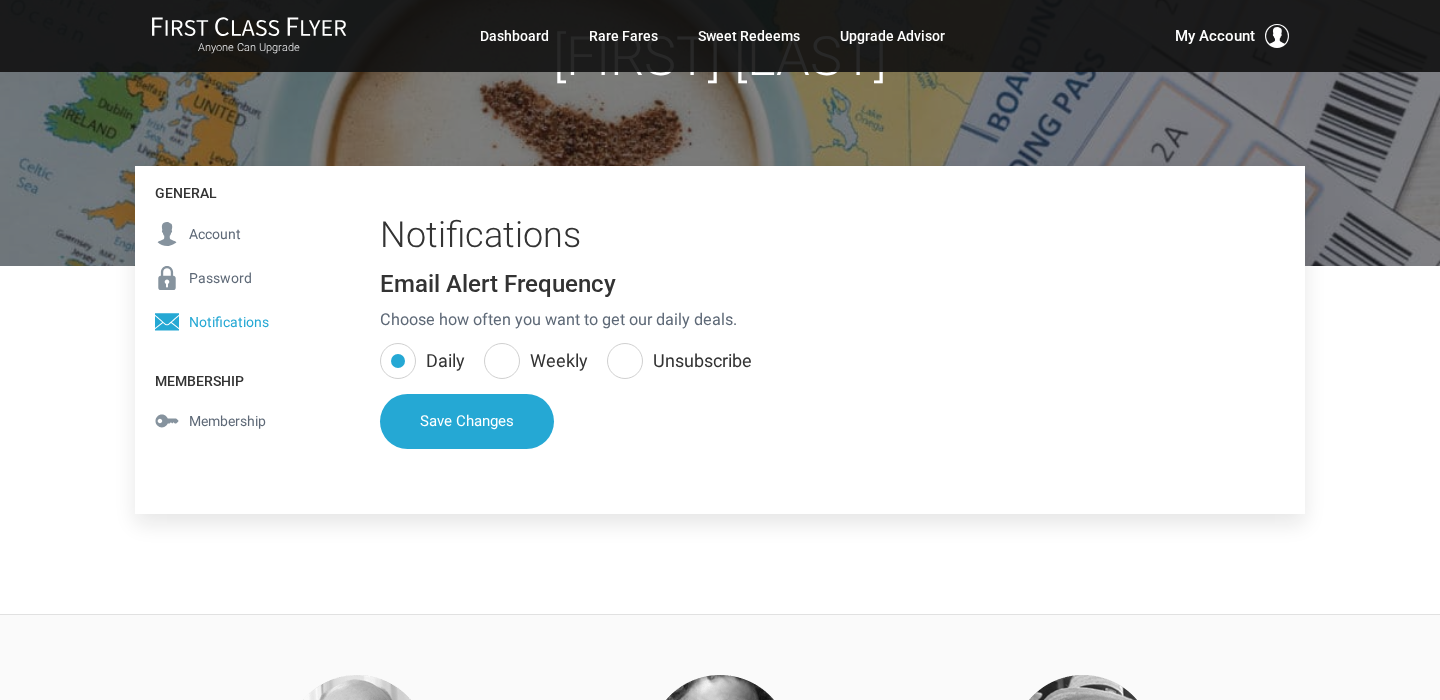 click on "[FIRST] [LAST]" at bounding box center [720, 36] 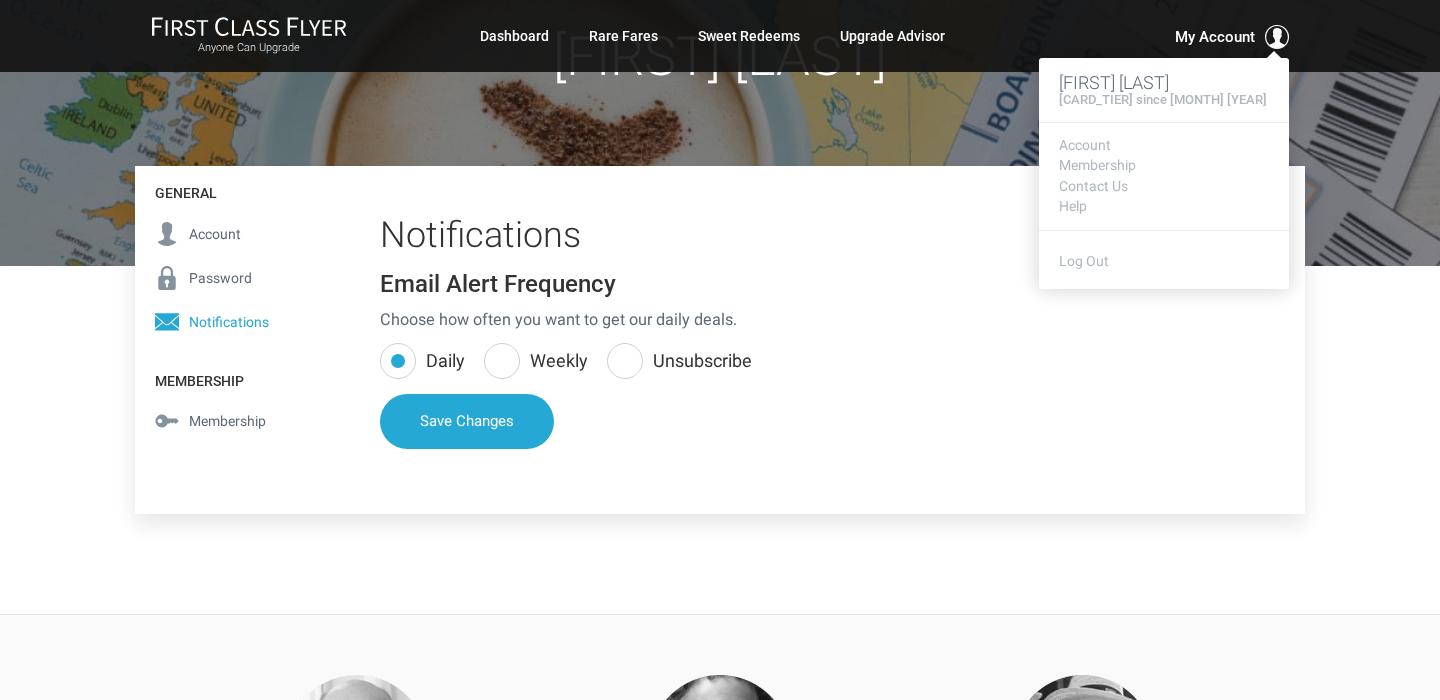 click on "My Account" at bounding box center (1215, 37) 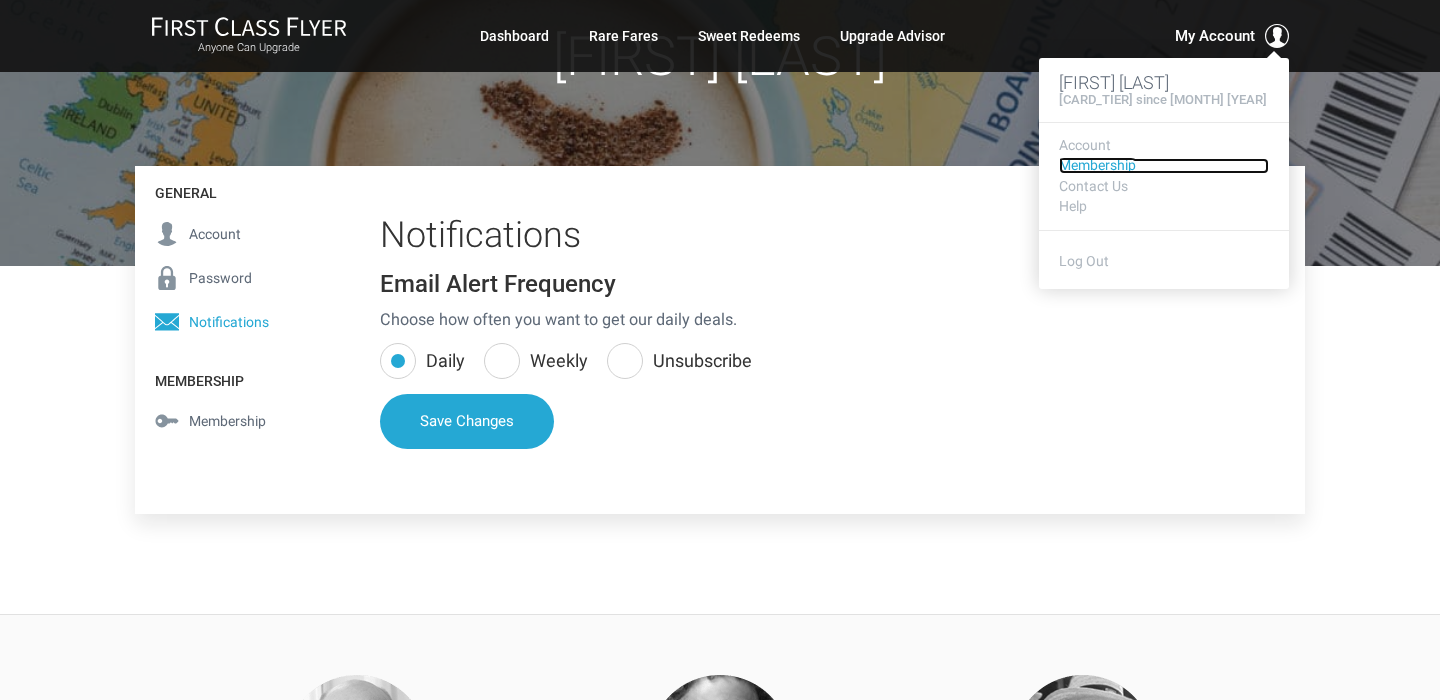 click on "Membership" at bounding box center [1164, 165] 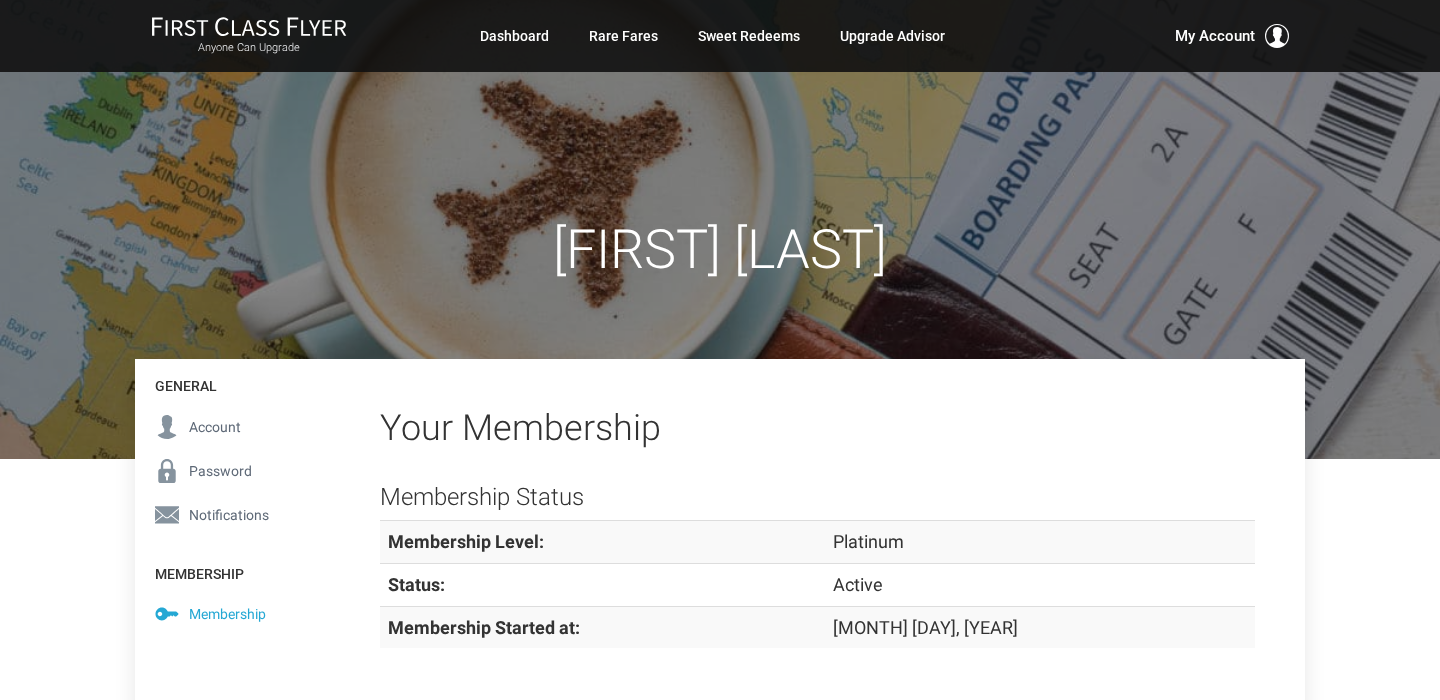 scroll, scrollTop: 0, scrollLeft: 0, axis: both 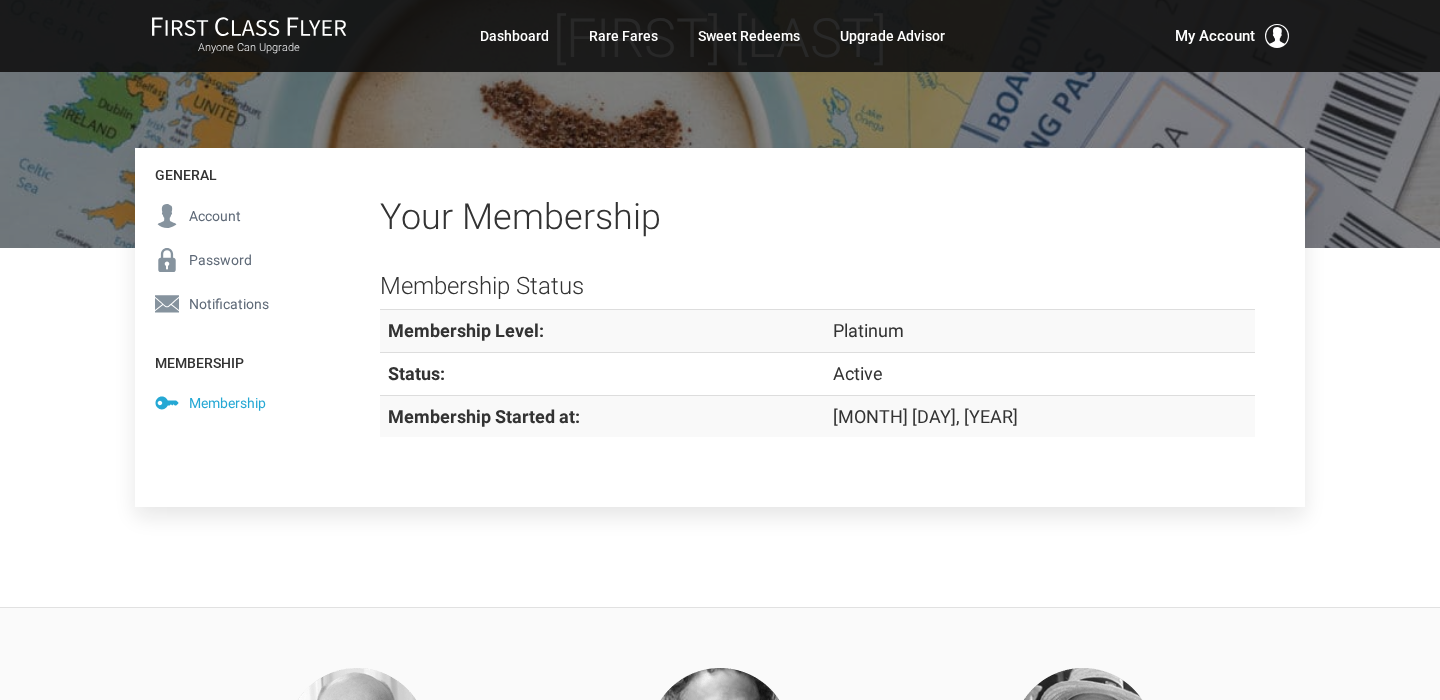 click on "[FIRST] [LAST]" at bounding box center [720, 18] 